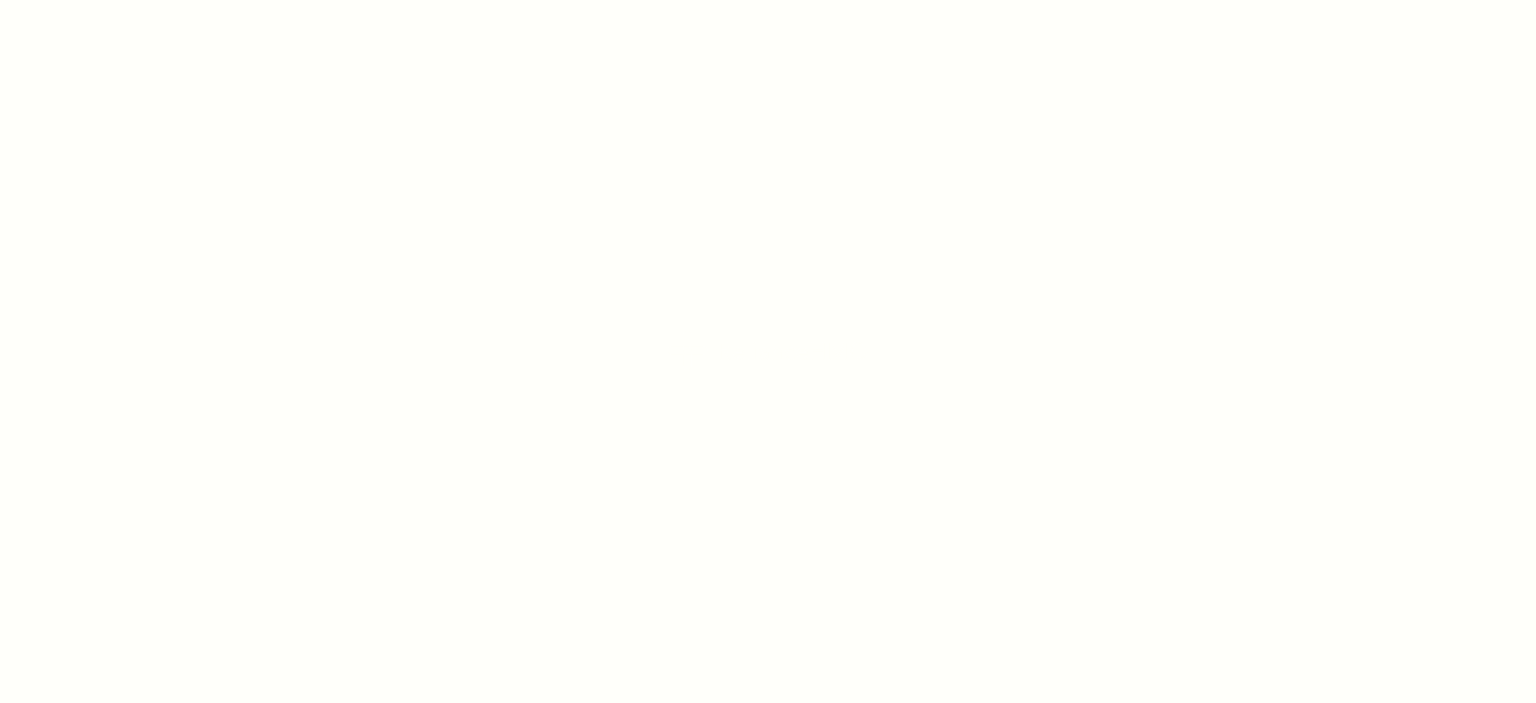 scroll, scrollTop: 0, scrollLeft: 0, axis: both 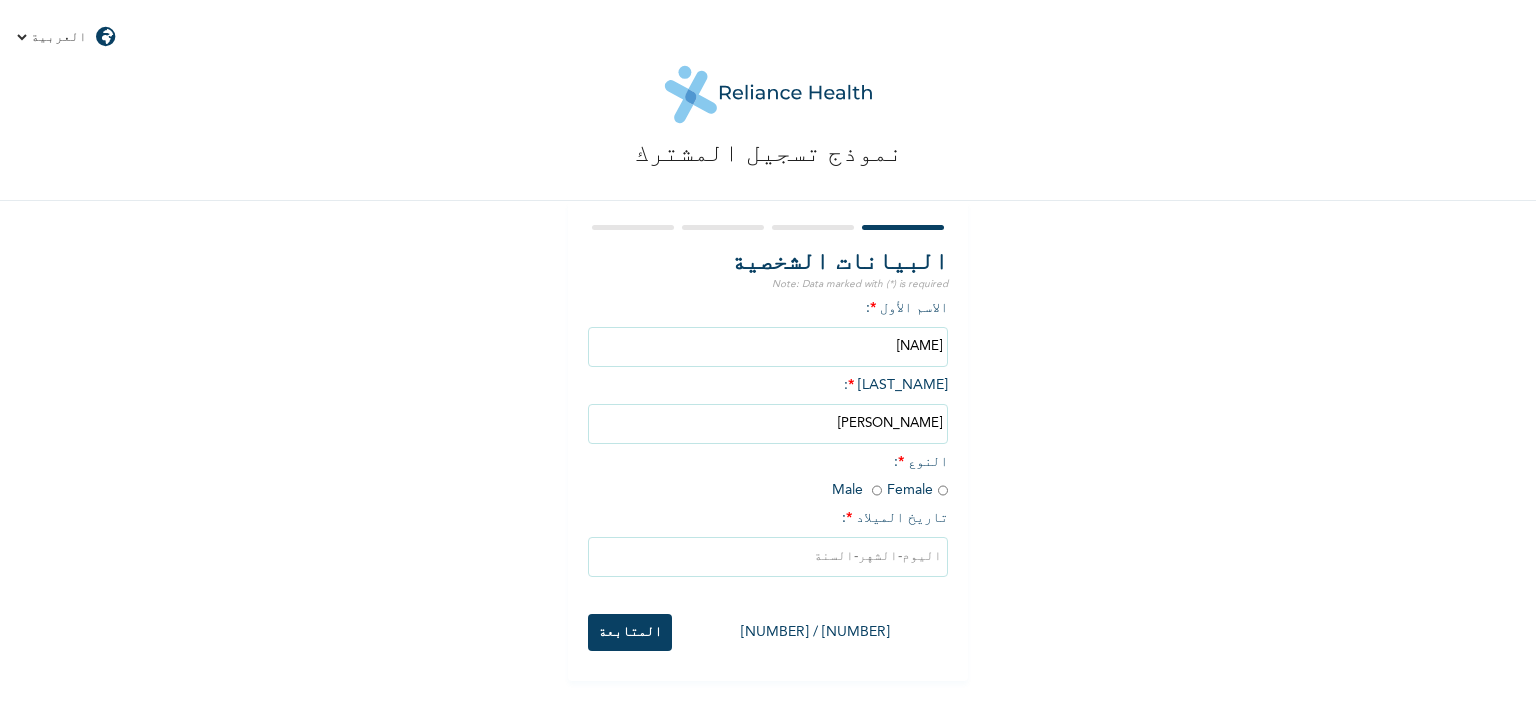 click at bounding box center [943, 490] 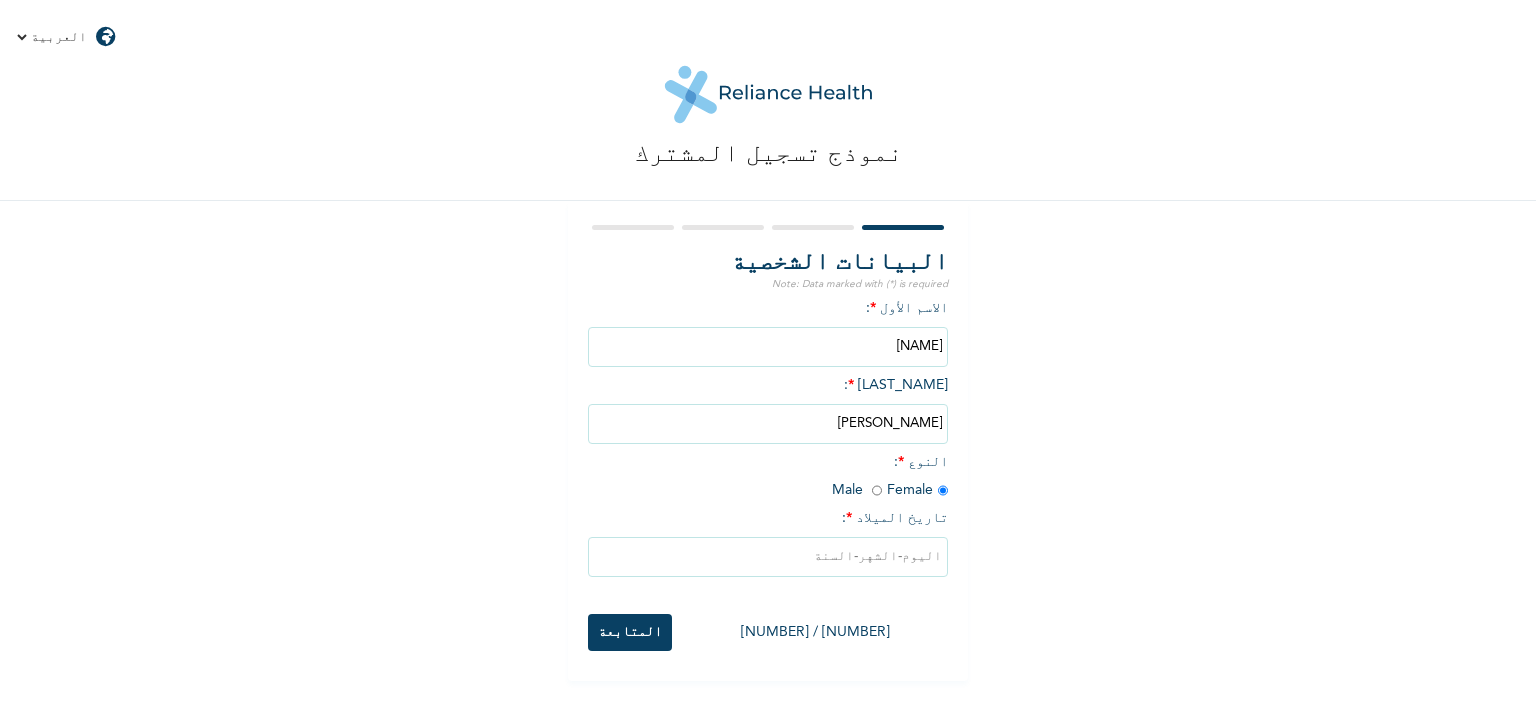radio on "true" 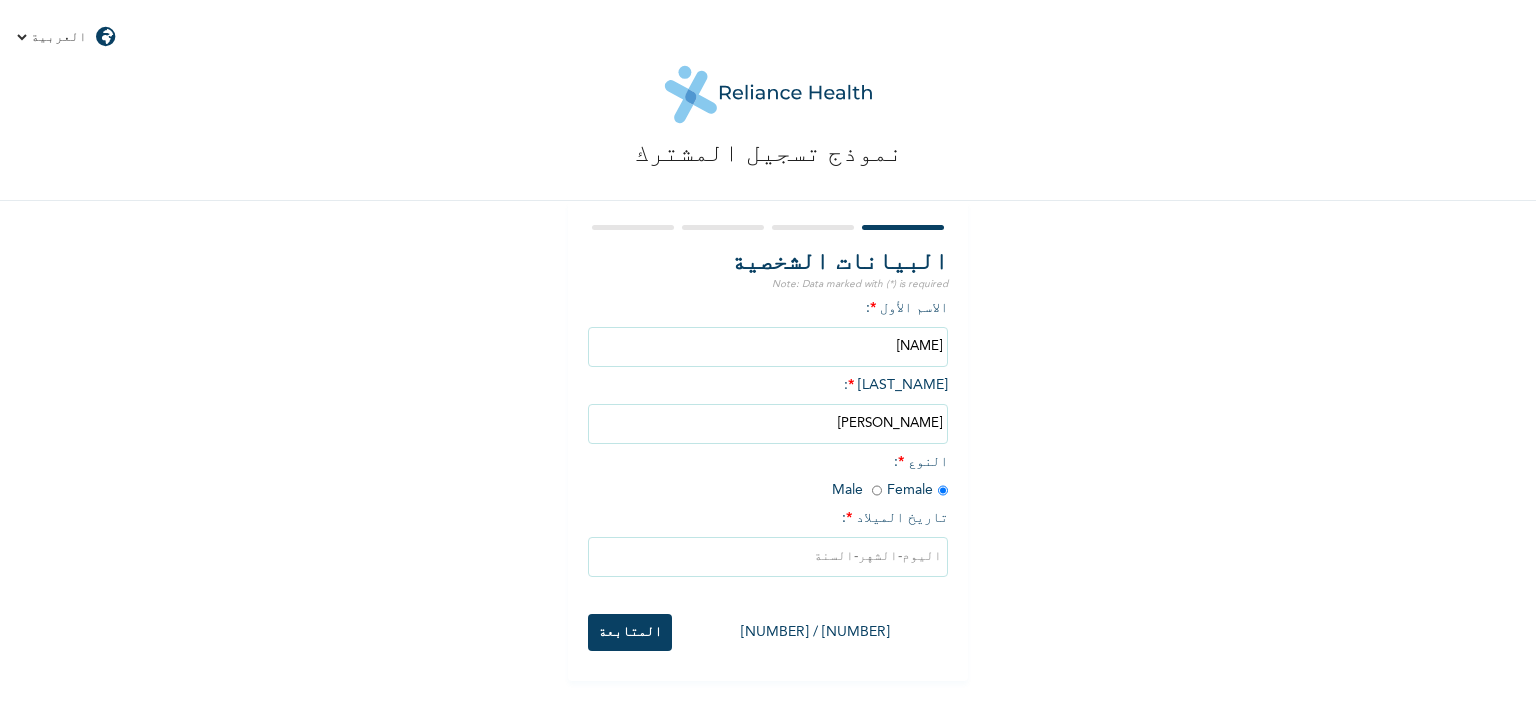 click at bounding box center [768, 557] 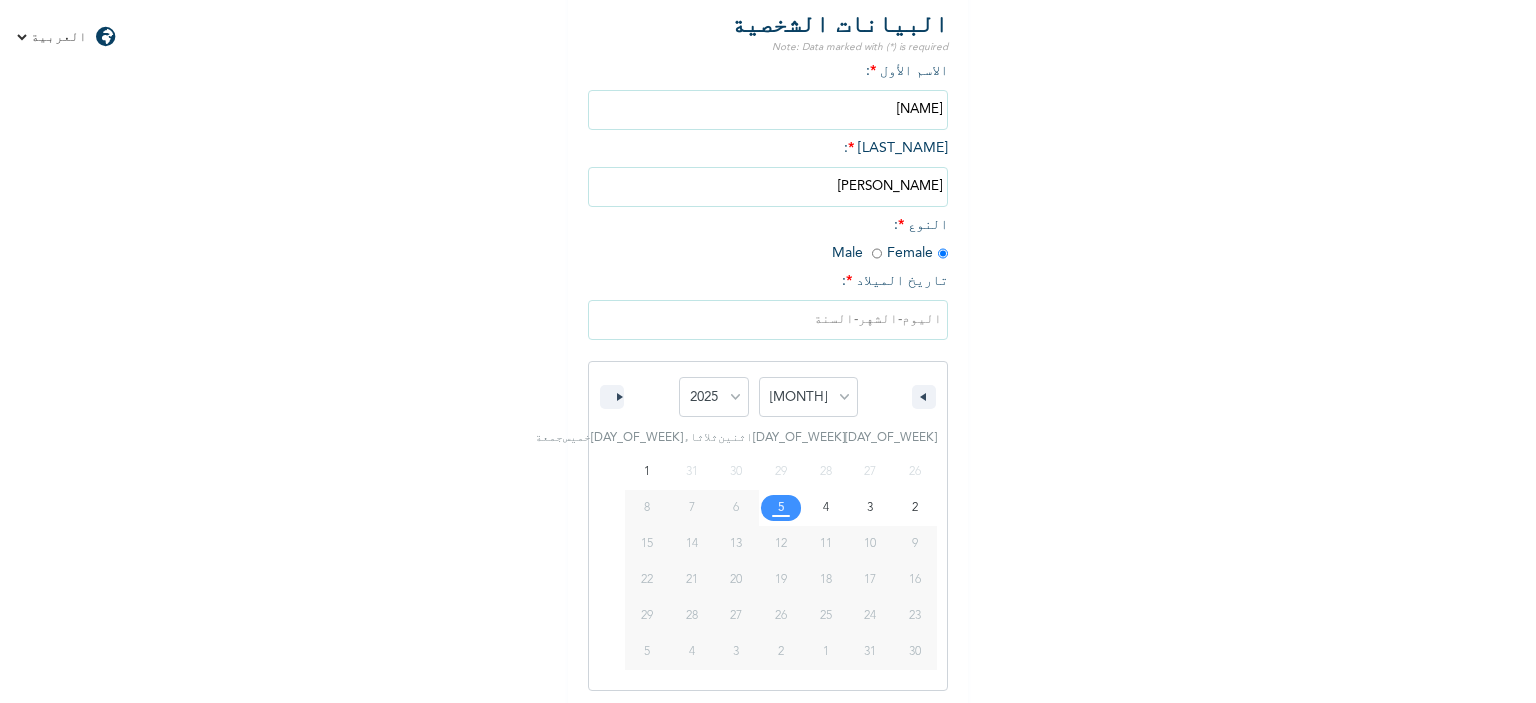 scroll, scrollTop: 240, scrollLeft: 0, axis: vertical 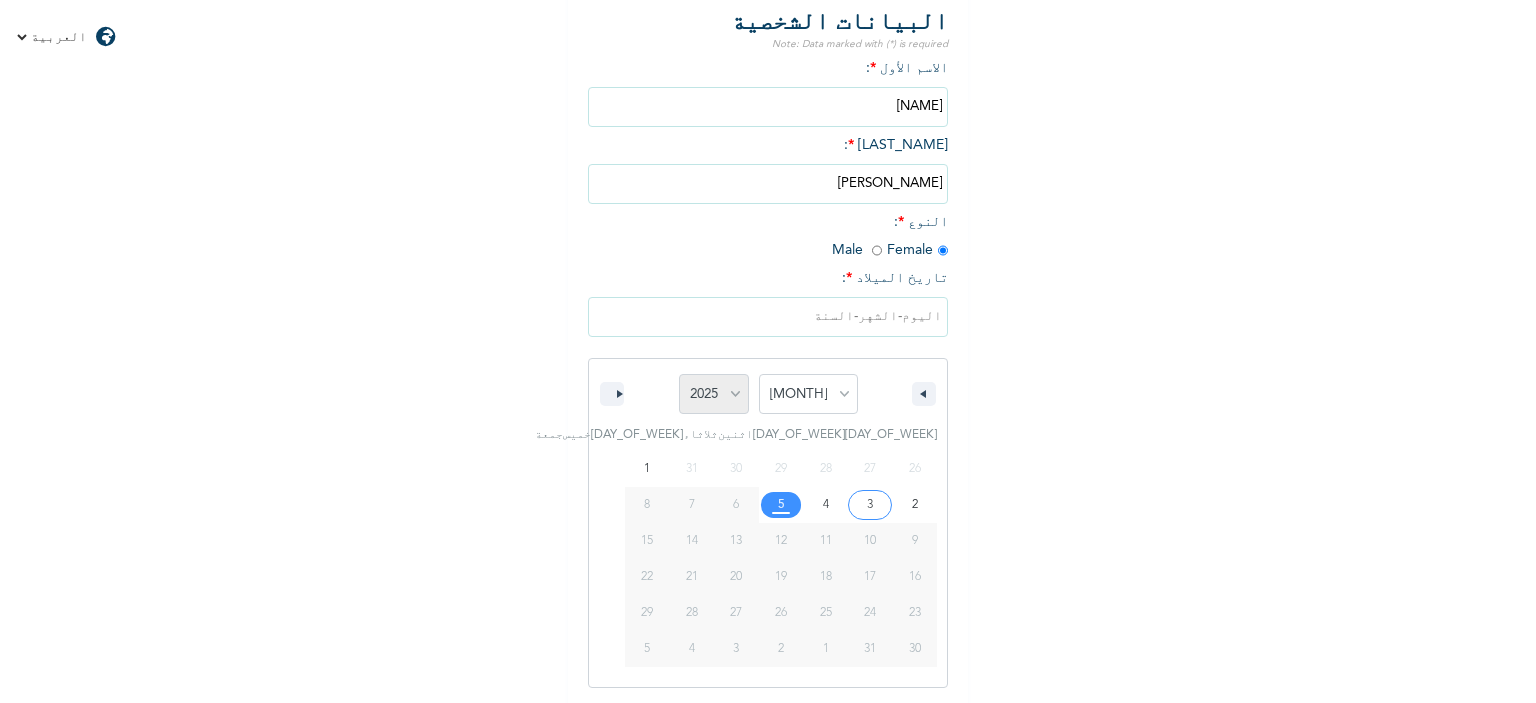click on "2025 2024 2023 2022 2021 2020 2019 2018 2017 2016 2015 2014 2013 2012 2011 2010 2009 2008 2007 2006 2005 2004 2003 2002 2001 2000 1999 1998 1997 1996 1995 1994 1993 1992 1991 1990 1989 1988 1987 1986 1985 1984 1983 1982 1981 1980 1979 1978 1977 1976 1975 1974 1973 1972 1971 1970 1969 1968 1967 1966 1965 1964 1963 1962 1961 1960" at bounding box center (714, 394) 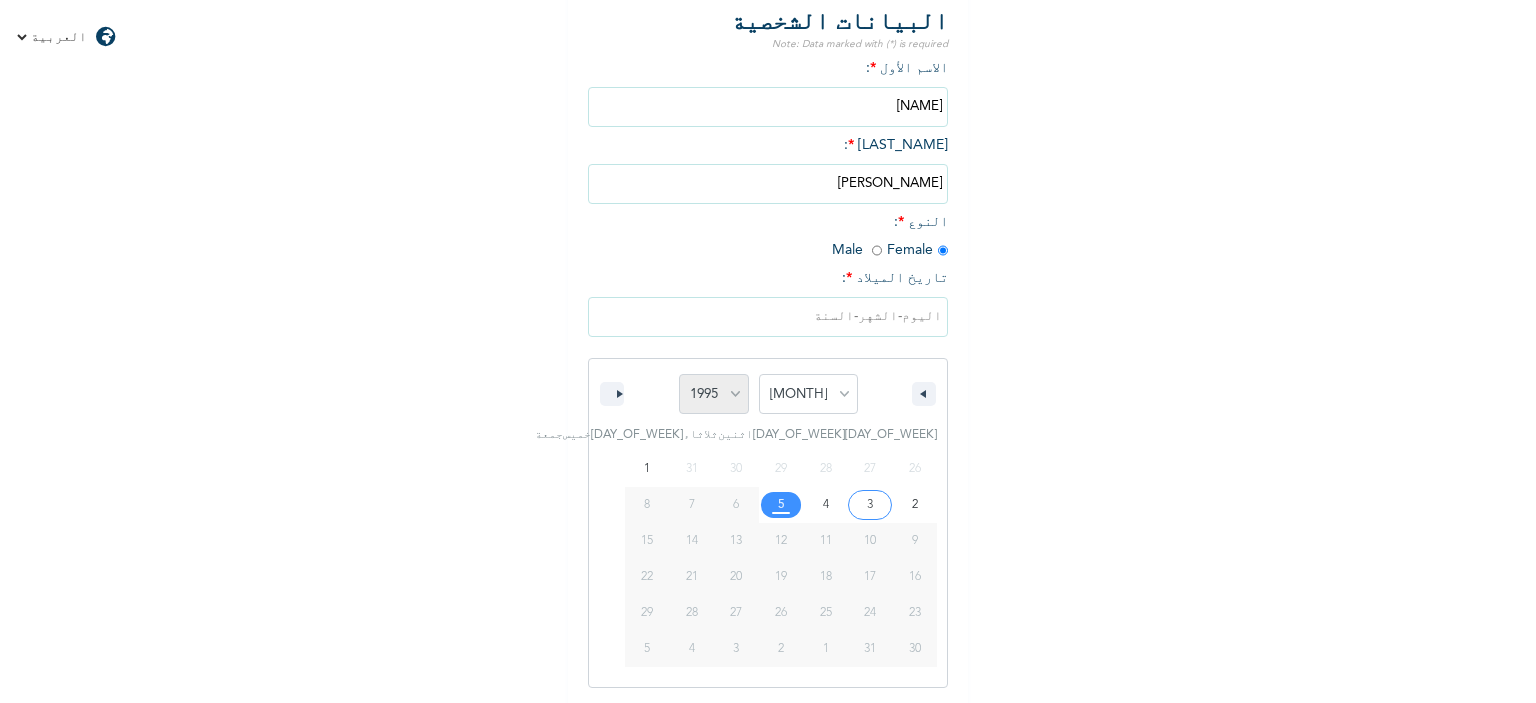 click on "2025 2024 2023 2022 2021 2020 2019 2018 2017 2016 2015 2014 2013 2012 2011 2010 2009 2008 2007 2006 2005 2004 2003 2002 2001 2000 1999 1998 1997 1996 1995 1994 1993 1992 1991 1990 1989 1988 1987 1986 1985 1984 1983 1982 1981 1980 1979 1978 1977 1976 1975 1974 1973 1972 1971 1970 1969 1968 1967 1966 1965 1964 1963 1962 1961 1960" at bounding box center (714, 394) 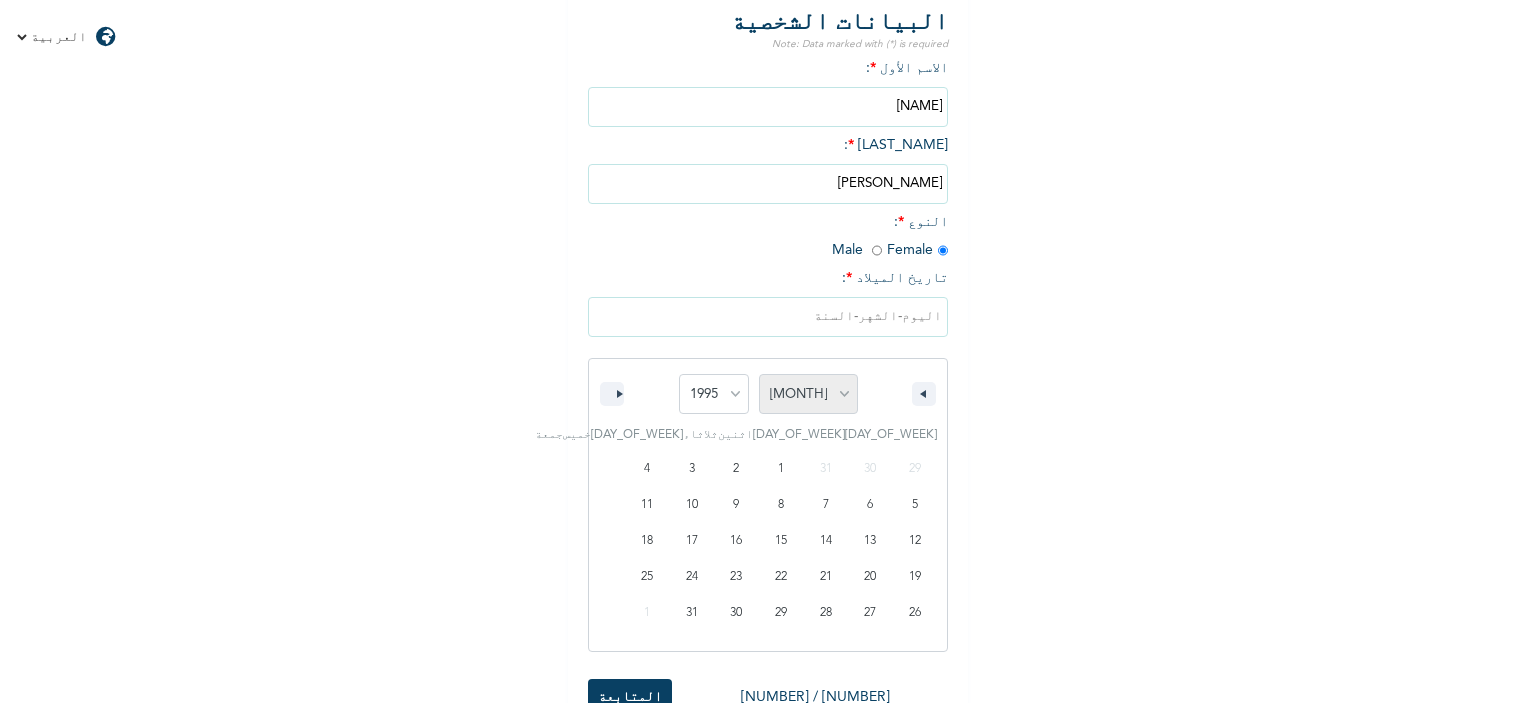 click on "[MONTH] [MONTH] [MONTH] [MONTH] [MONTH] [MONTH] [MONTH] [MONTH] [MONTH] [MONTH] [MONTH] [MONTH]" at bounding box center (808, 394) 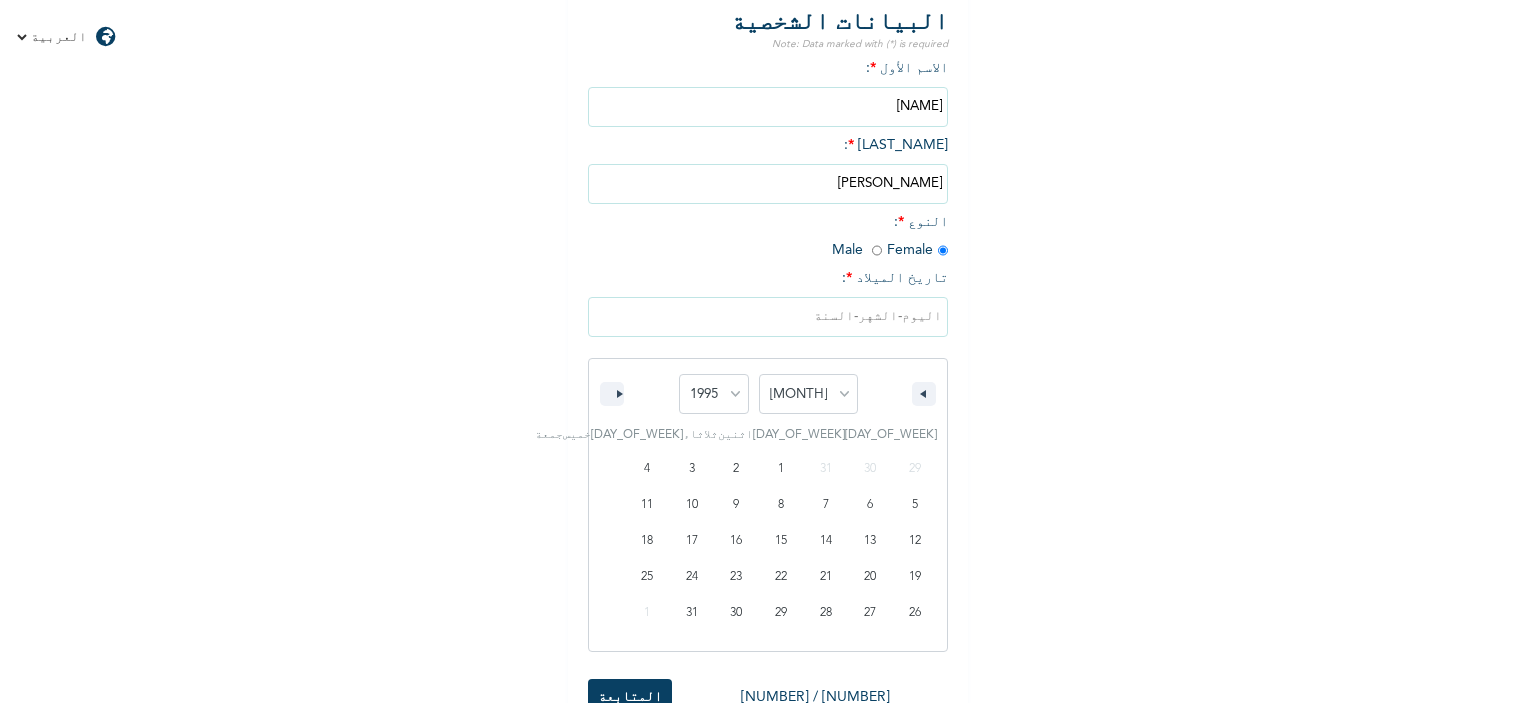 select on "0" 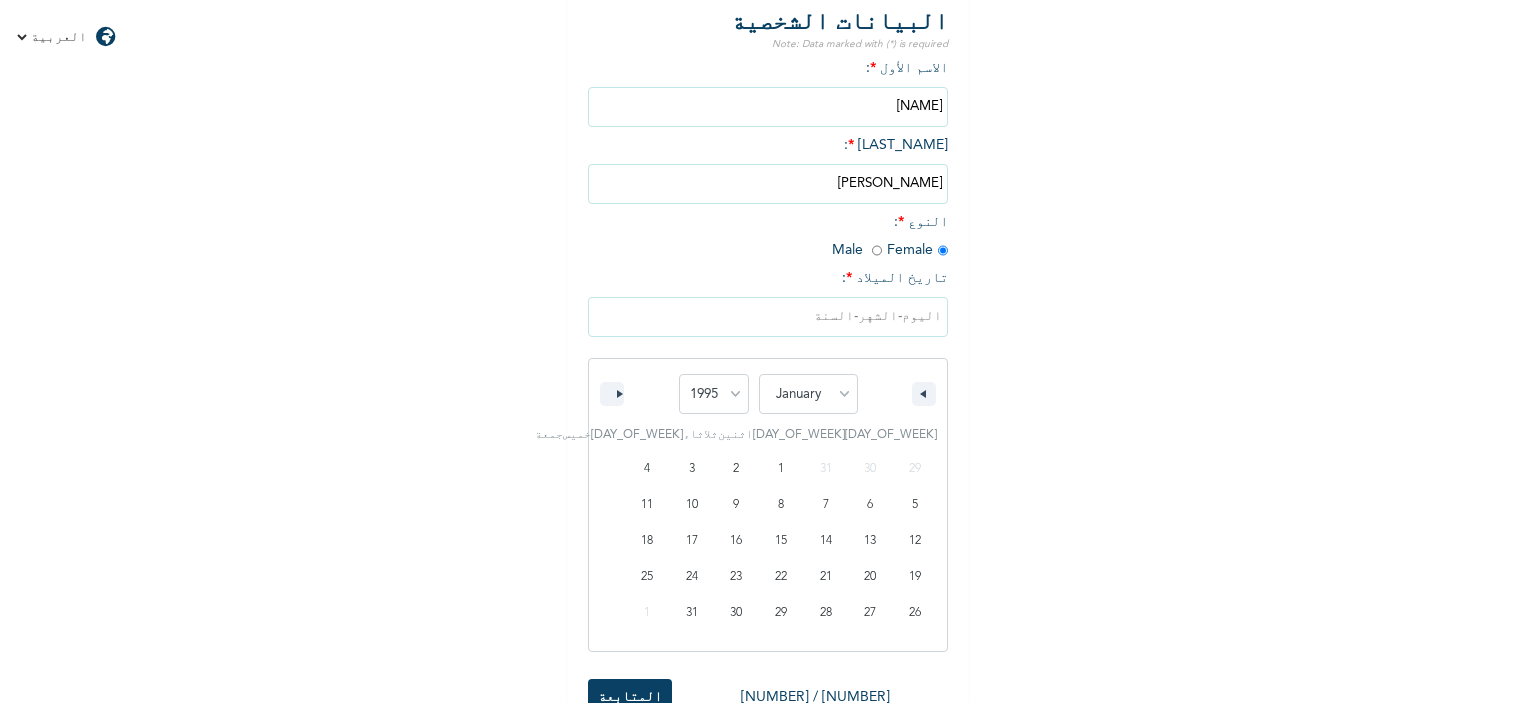 click on "[MONTH] [MONTH] [MONTH] [MONTH] [MONTH] [MONTH] [MONTH] [MONTH] [MONTH] [MONTH] [MONTH] [MONTH]" at bounding box center [808, 394] 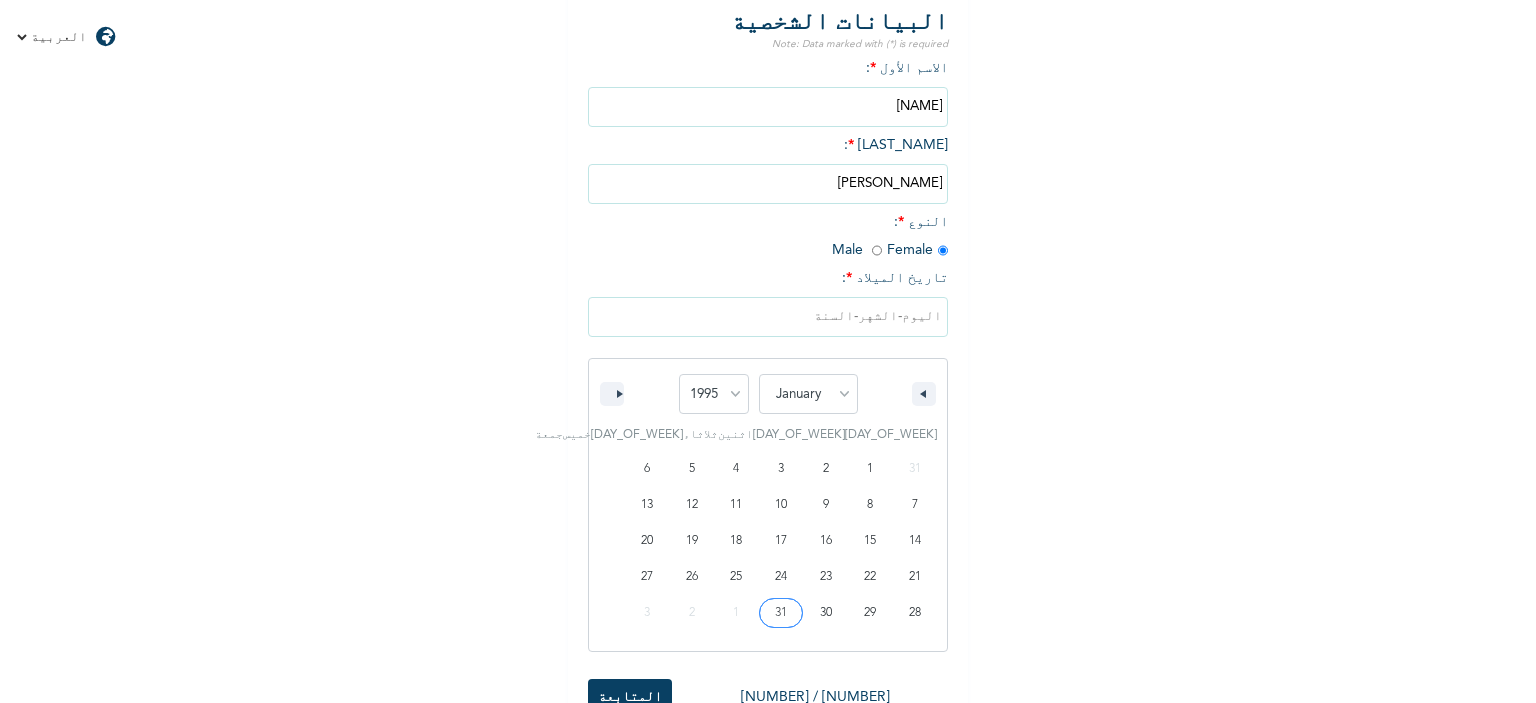 type on "[DATE]" 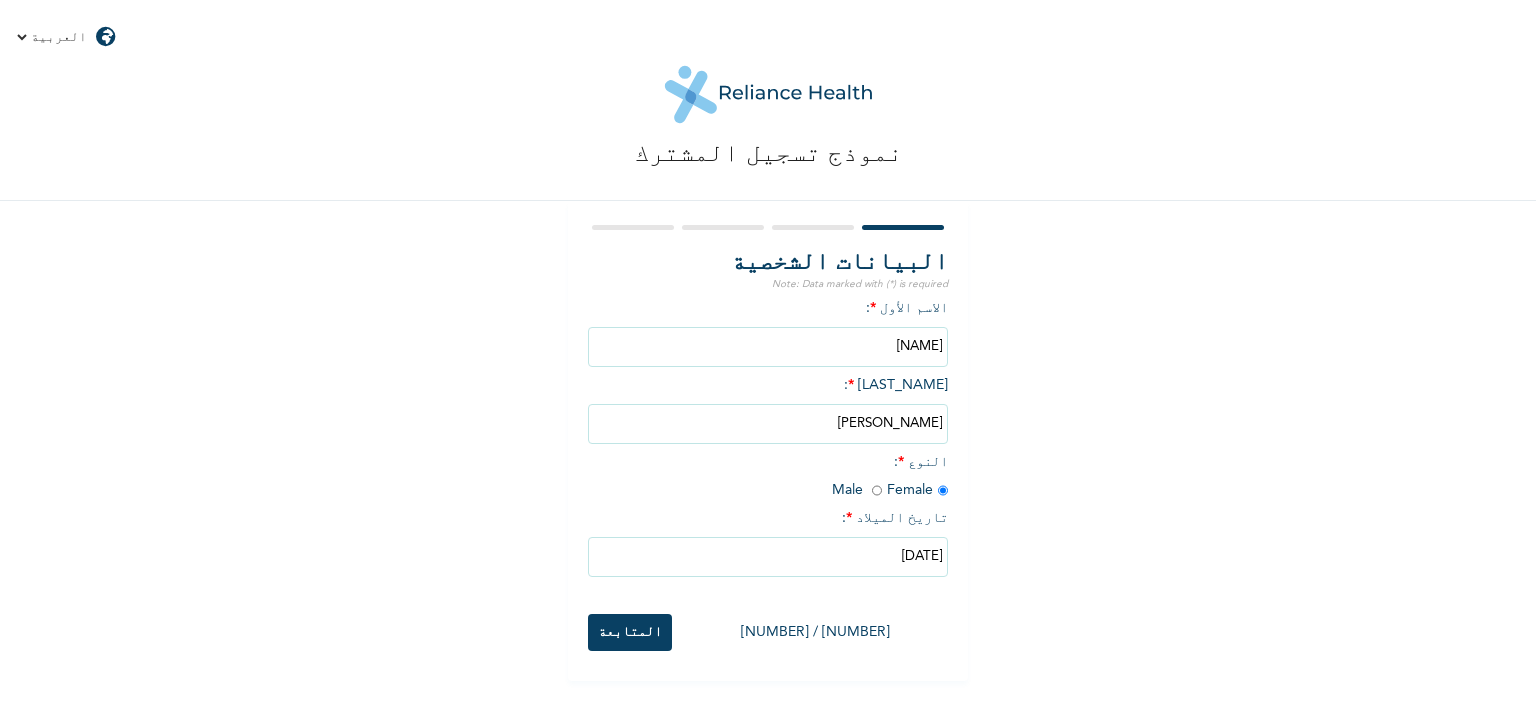 scroll, scrollTop: 0, scrollLeft: 0, axis: both 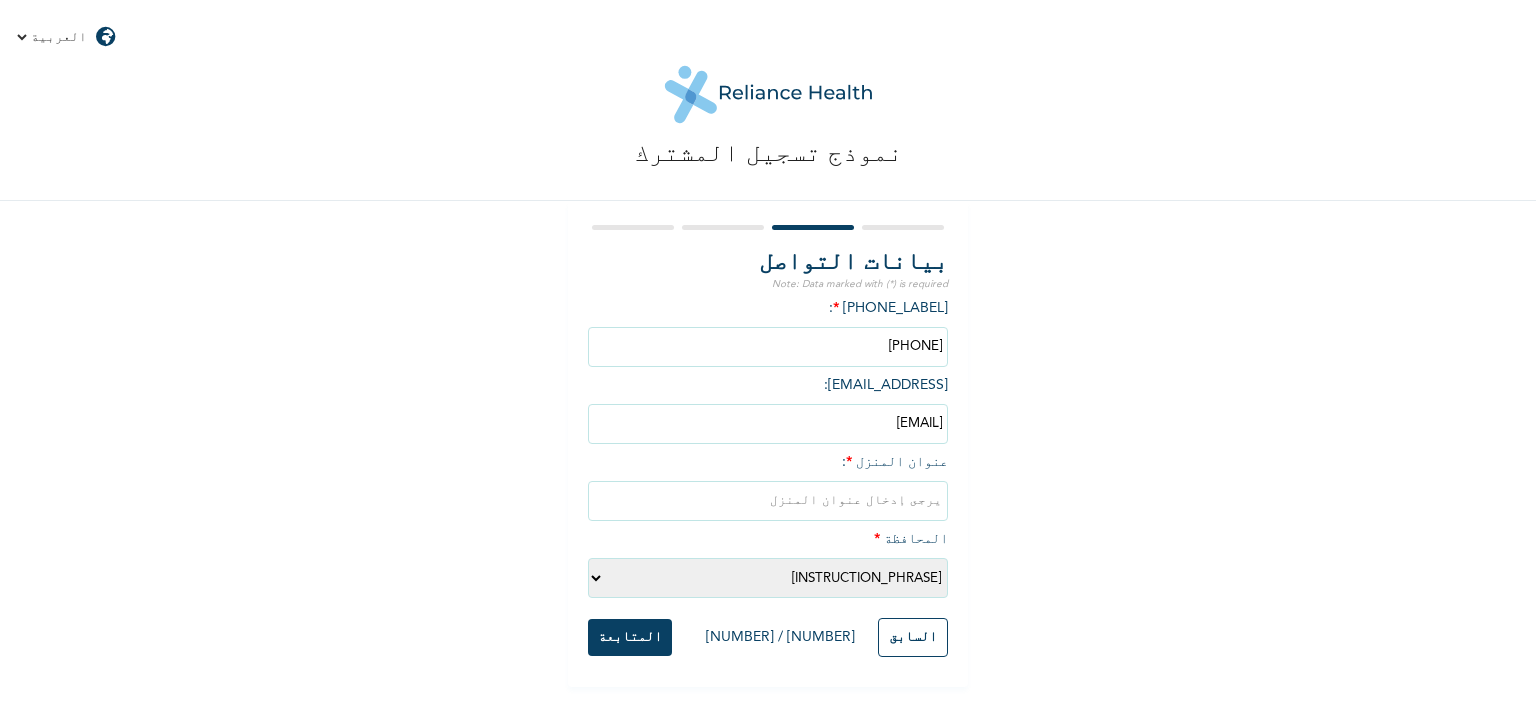 click at bounding box center [768, 501] 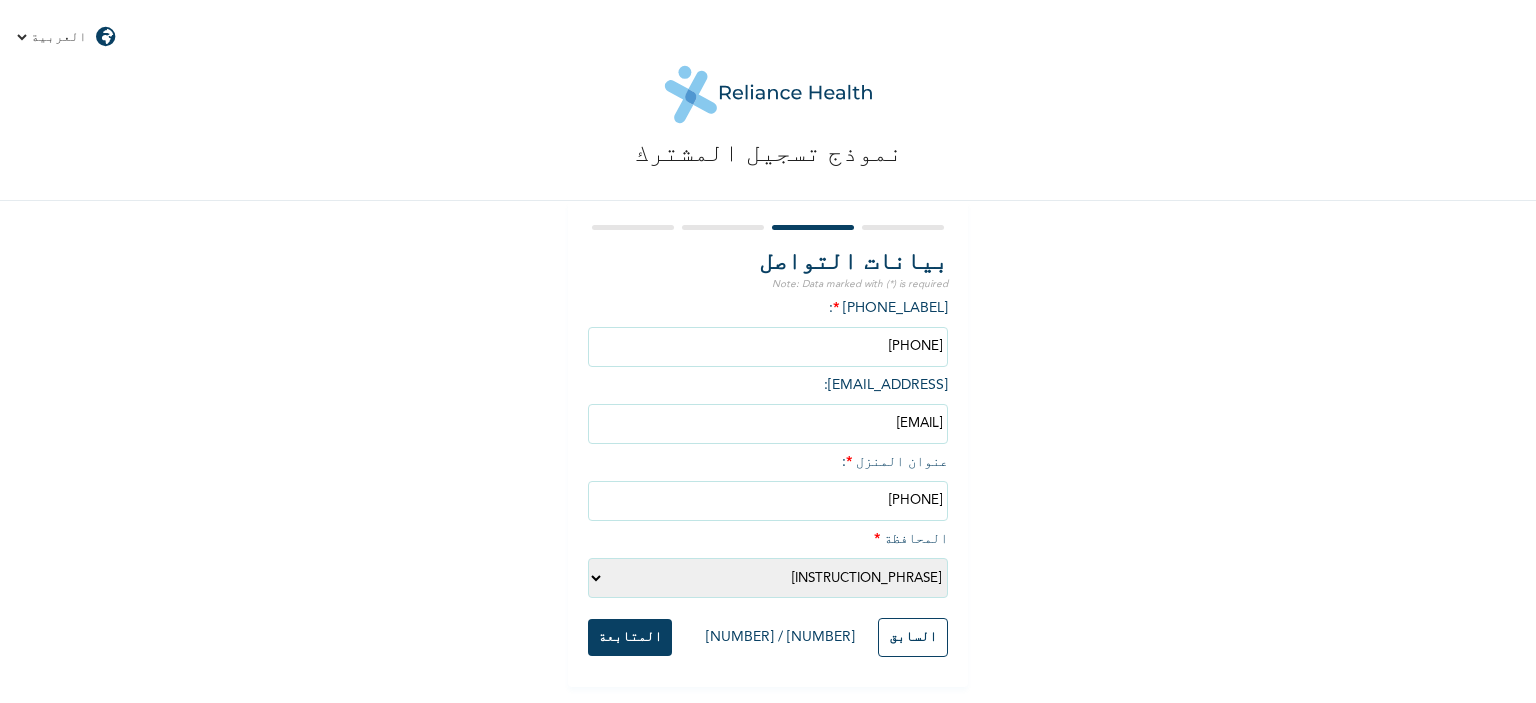 type on "[PHONE]" 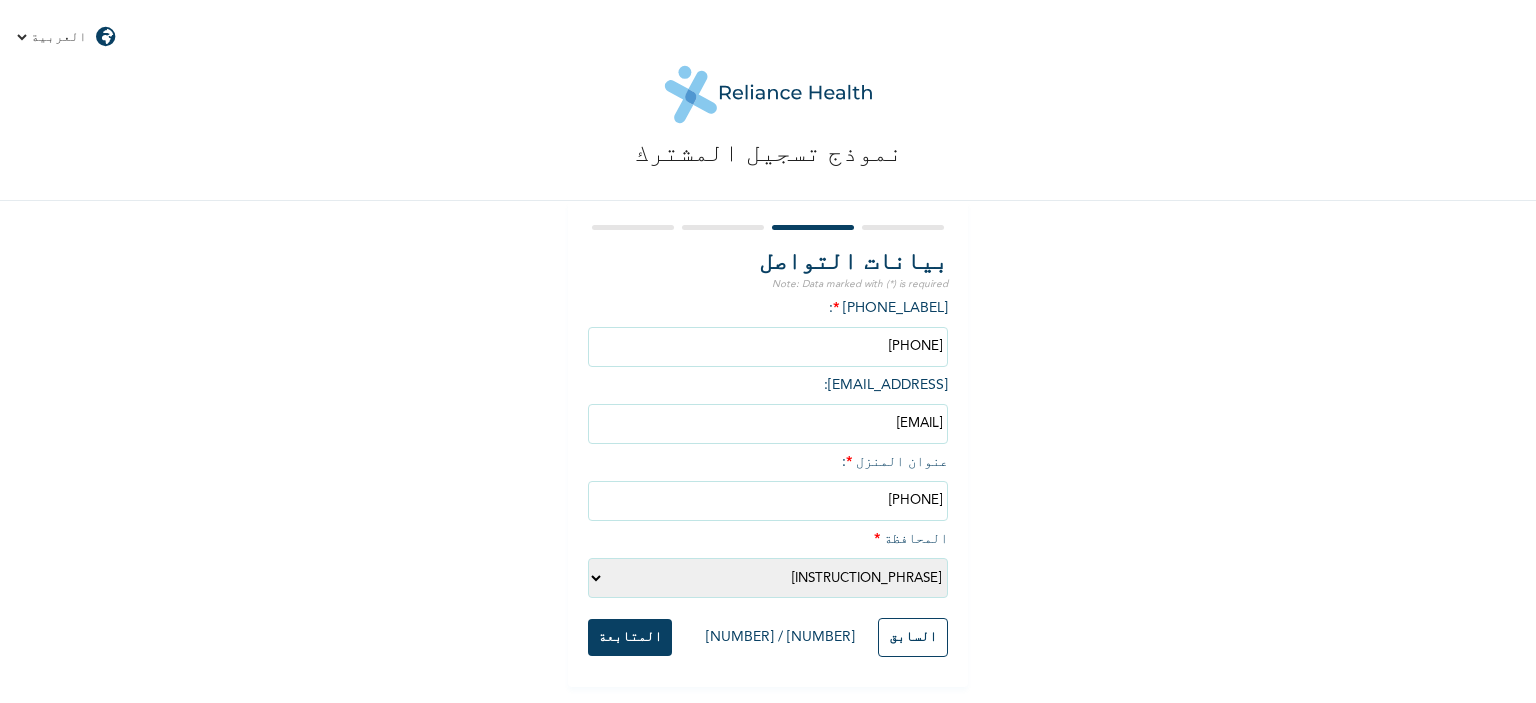 click on "[GOVERNORATE_MESSAGE] [GOVERNORATE] [GOVERNORATE] [GOVERNORATE] [GOVERNORATE] [GOVERNORATE] [GOVERNORATE] [GOVERNORATE] [GOVERNORATE] [GOVERNORATE] [GOVERNORATE] [GOVERNORATE] [GOVERNORATE] [GOVERNORATE] [GOVERNORATE] [GOVERNORATE] [GOVERNORATE] [GOVERNORATE] [GOVERNORATE] [GOVERNORATE] [GOVERNORATE] [GOVERNORATE] [GOVERNORATE] [GOVERNORATE] [GOVERNORATE] [GOVERNORATE] [GOVERNORATE]" at bounding box center [768, 578] 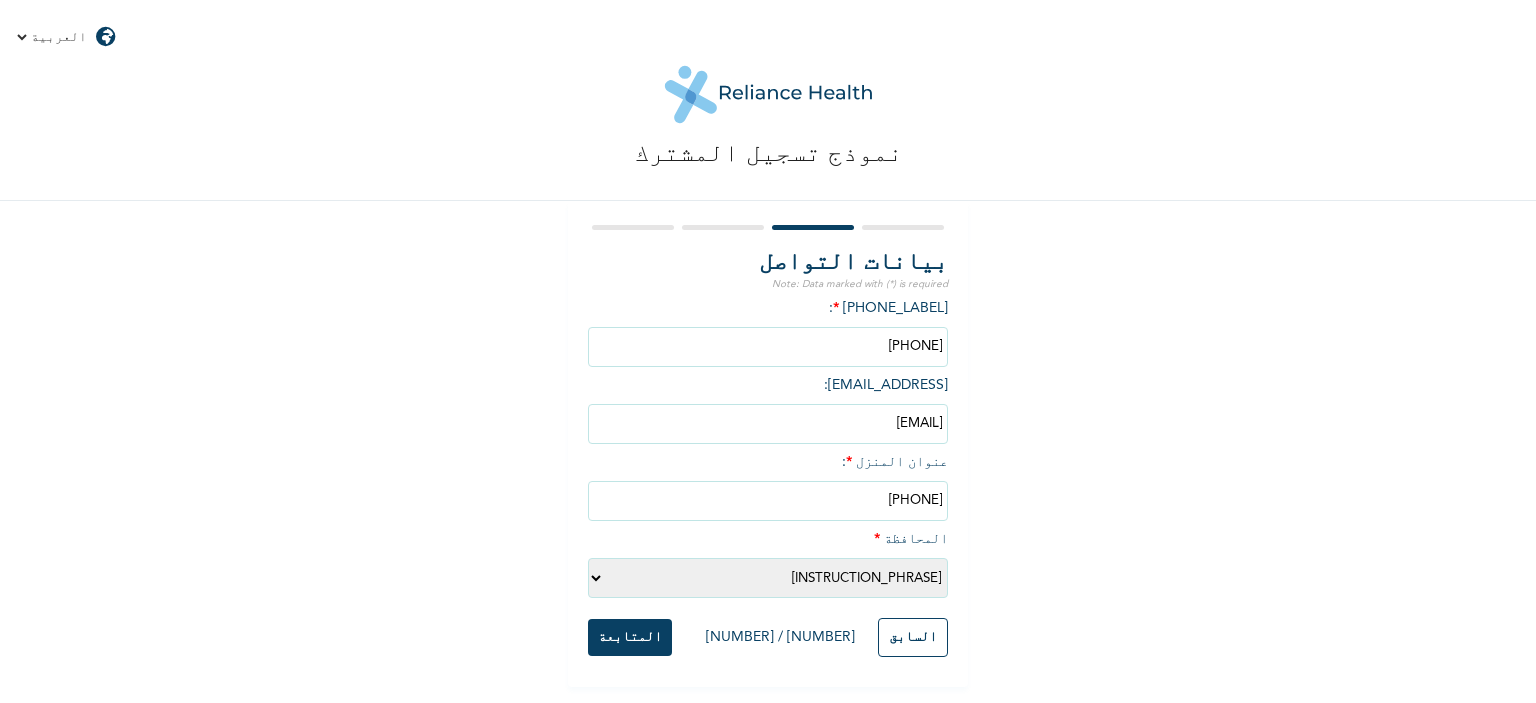 select on "11" 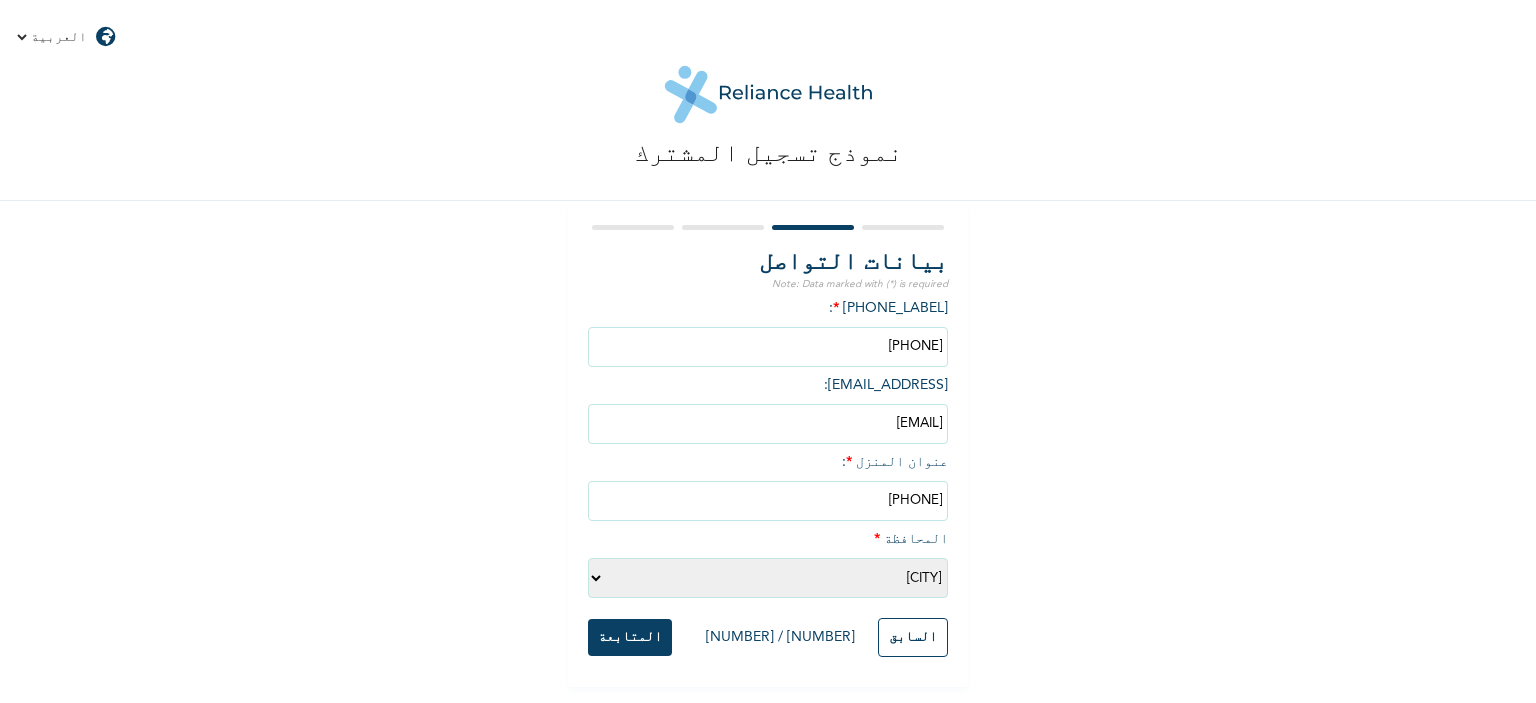 click on "[GOVERNORATE_MESSAGE] [GOVERNORATE] [GOVERNORATE] [GOVERNORATE] [GOVERNORATE] [GOVERNORATE] [GOVERNORATE] [GOVERNORATE] [GOVERNORATE] [GOVERNORATE] [GOVERNORATE] [GOVERNORATE] [GOVERNORATE] [GOVERNORATE] [GOVERNORATE] [GOVERNORATE] [GOVERNORATE] [GOVERNORATE] [GOVERNORATE] [GOVERNORATE] [GOVERNORATE] [GOVERNORATE] [GOVERNORATE] [GOVERNORATE] [GOVERNORATE] [GOVERNORATE] [GOVERNORATE]" at bounding box center [768, 578] 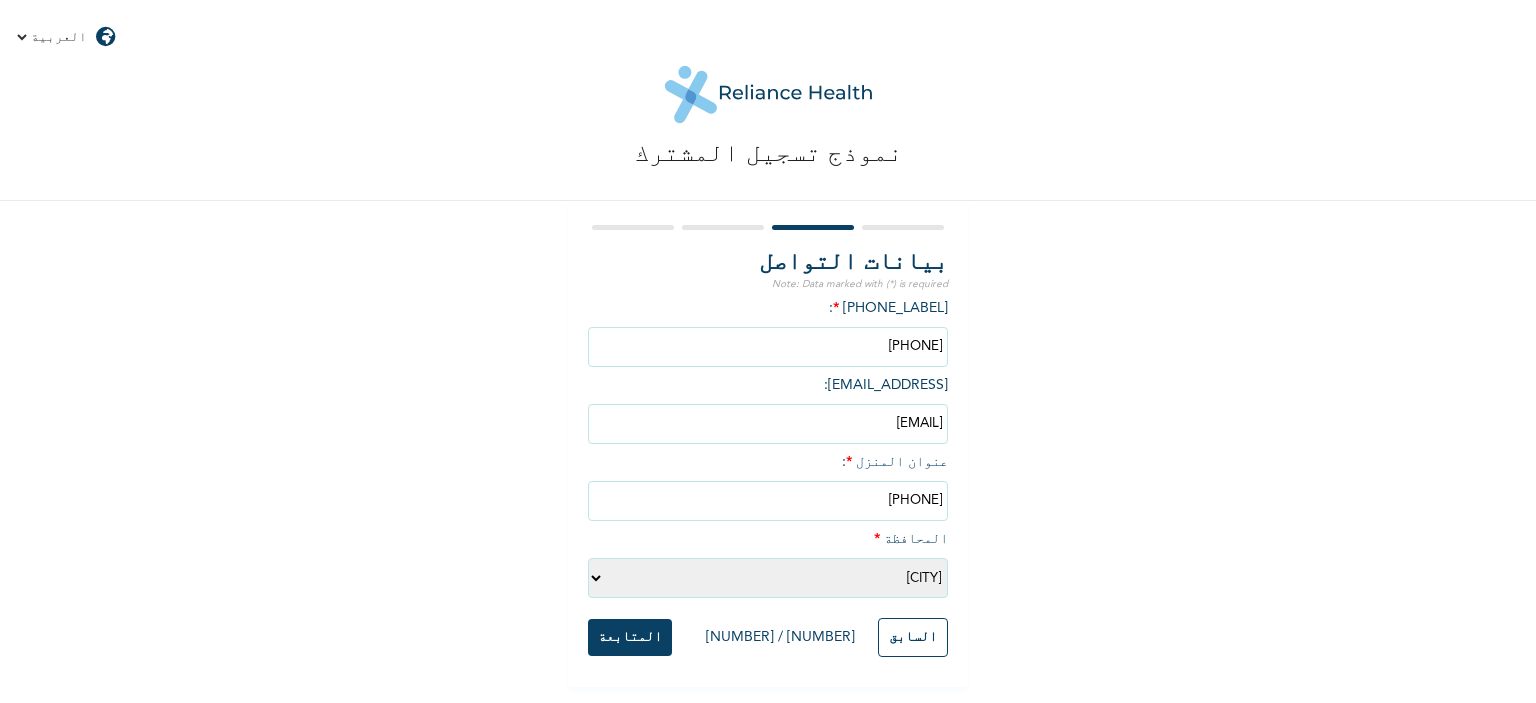 click on "المتابعة" at bounding box center (630, 637) 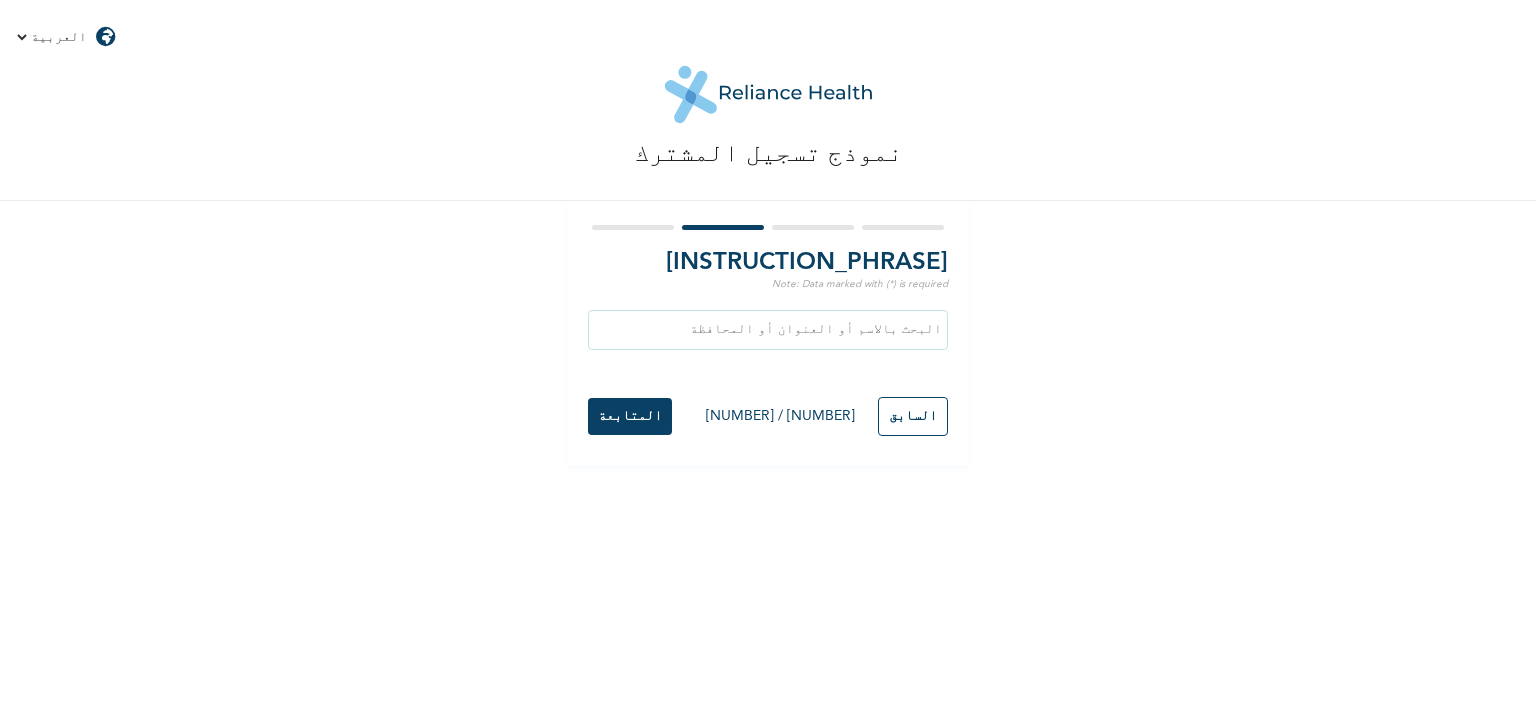 click at bounding box center [768, 330] 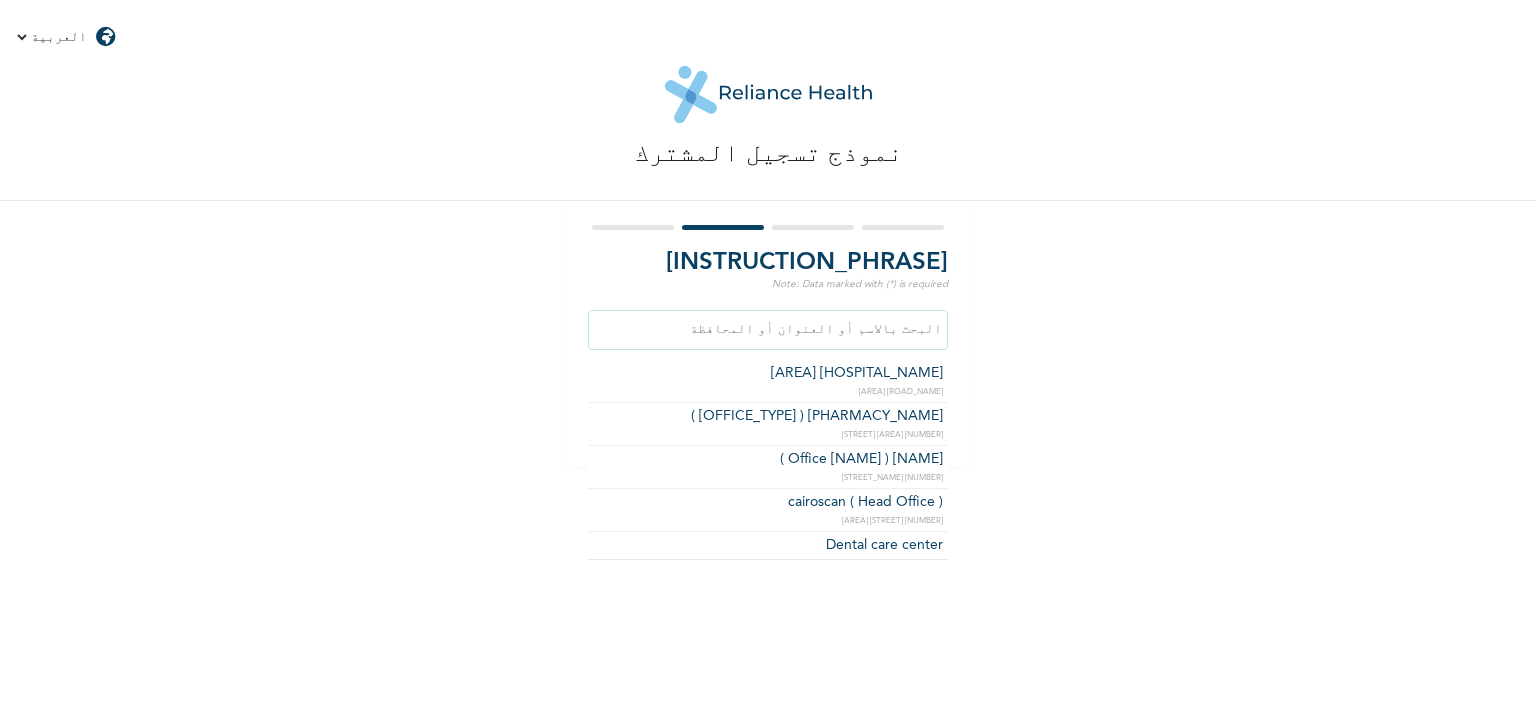 type on "[HOSPITAL_NAME] [AREA]" 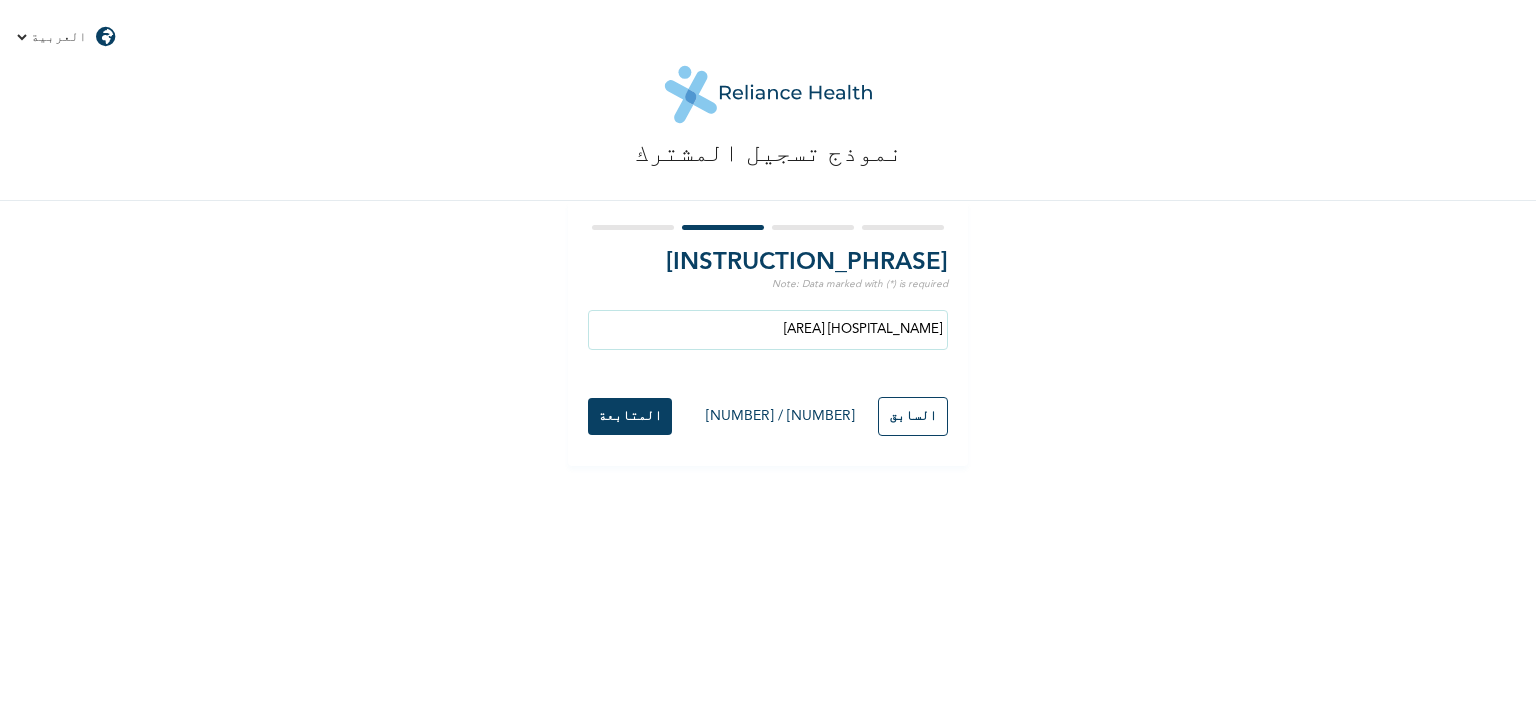 click on "المتابعة" at bounding box center [630, 416] 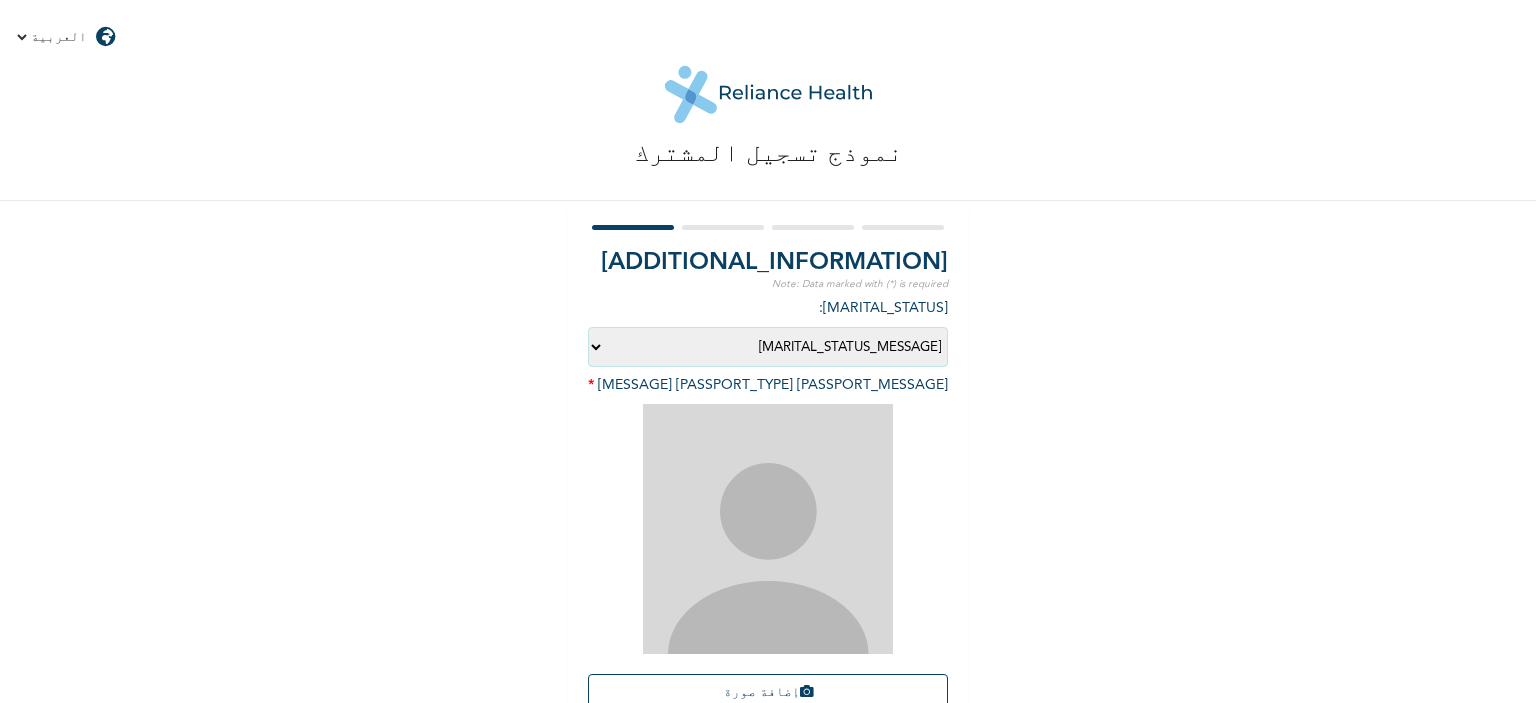 click on "Please choose your marital status: Single Married Divorced Widowed" at bounding box center [768, 347] 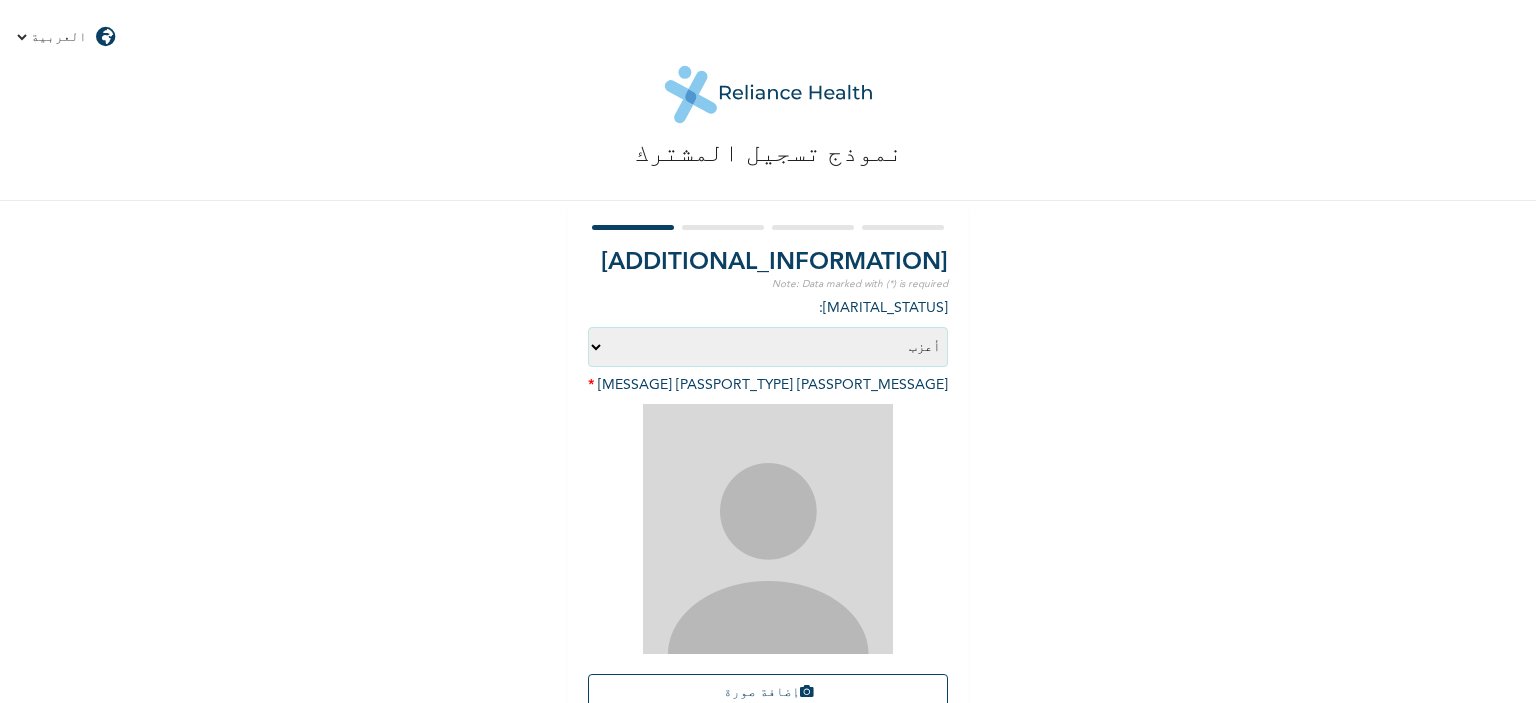 click on "Please choose your marital status: Single Married Divorced Widowed" at bounding box center (768, 347) 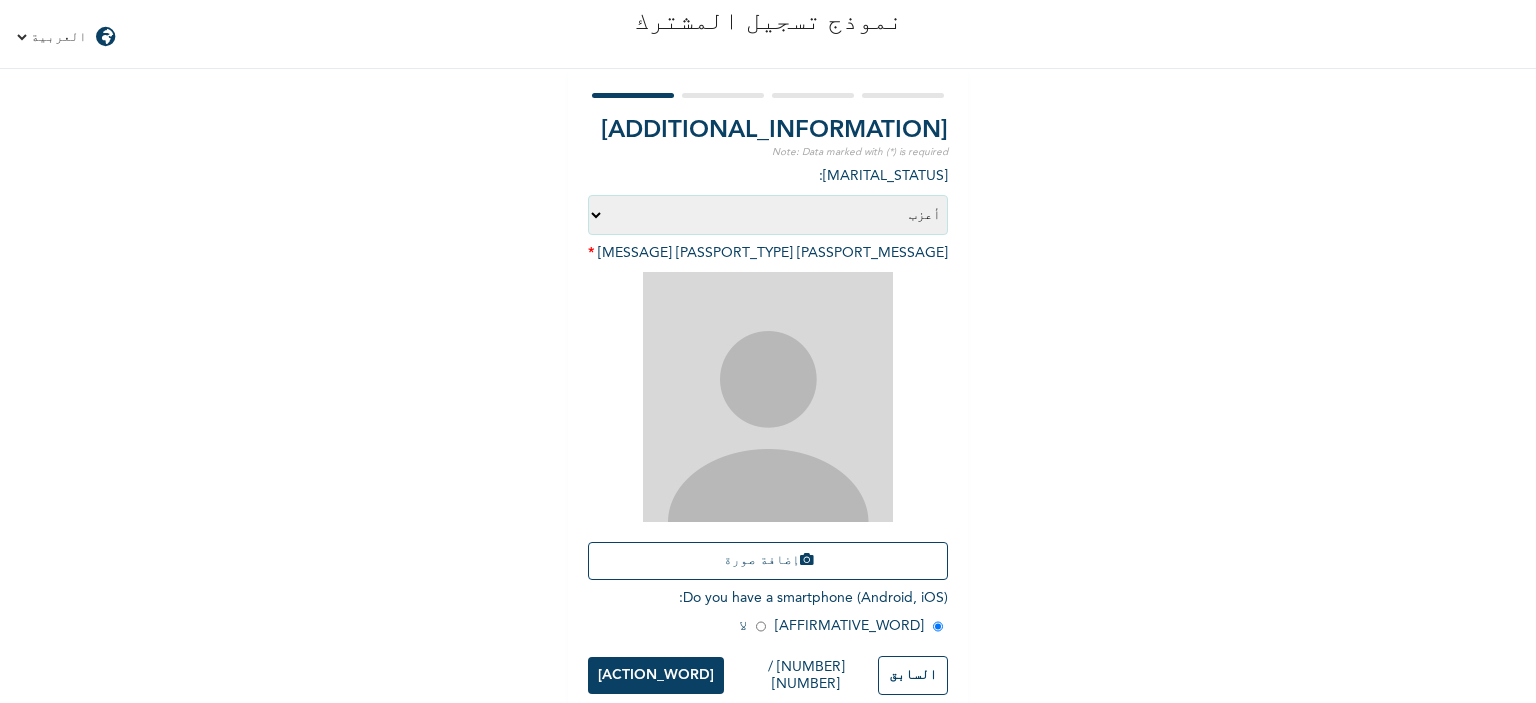 scroll, scrollTop: 168, scrollLeft: 0, axis: vertical 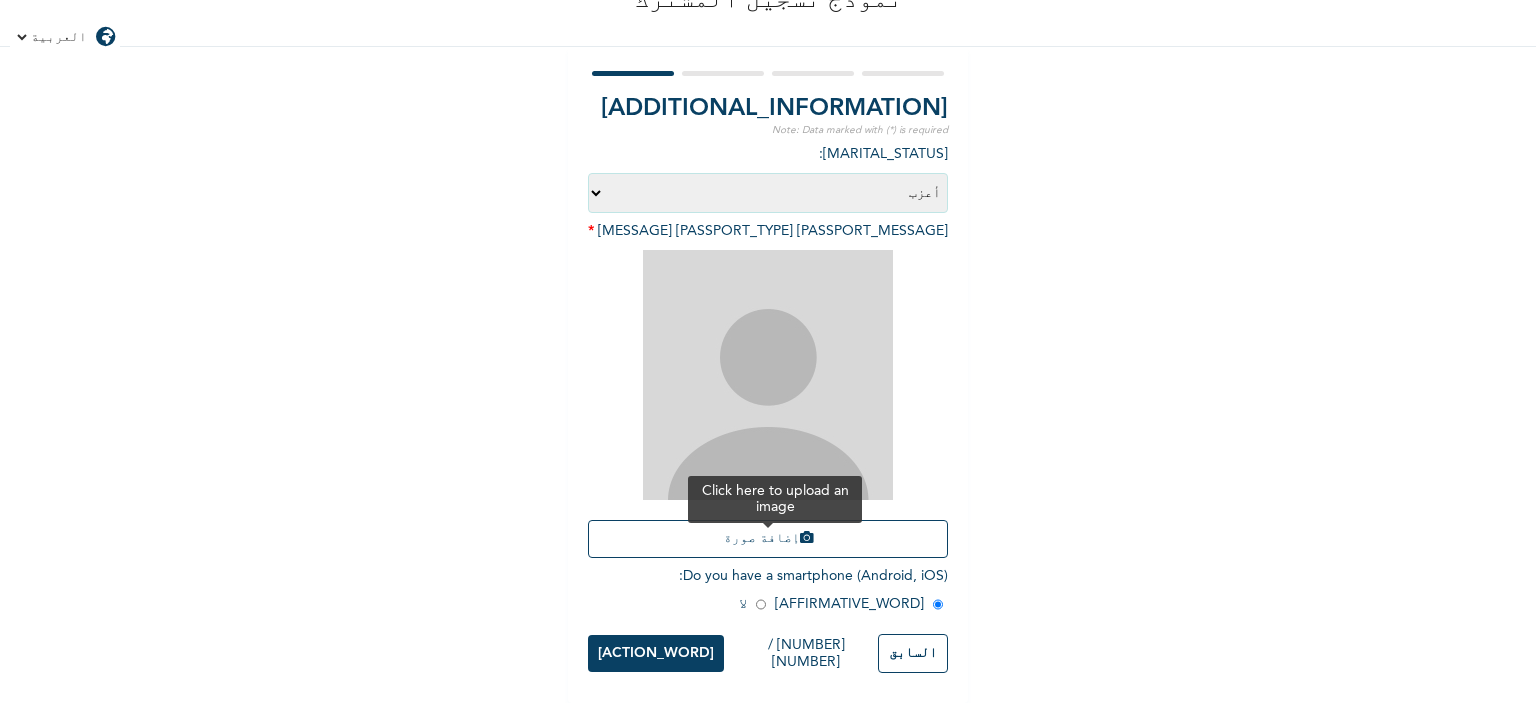 click on "إضافة صورة" at bounding box center (768, 539) 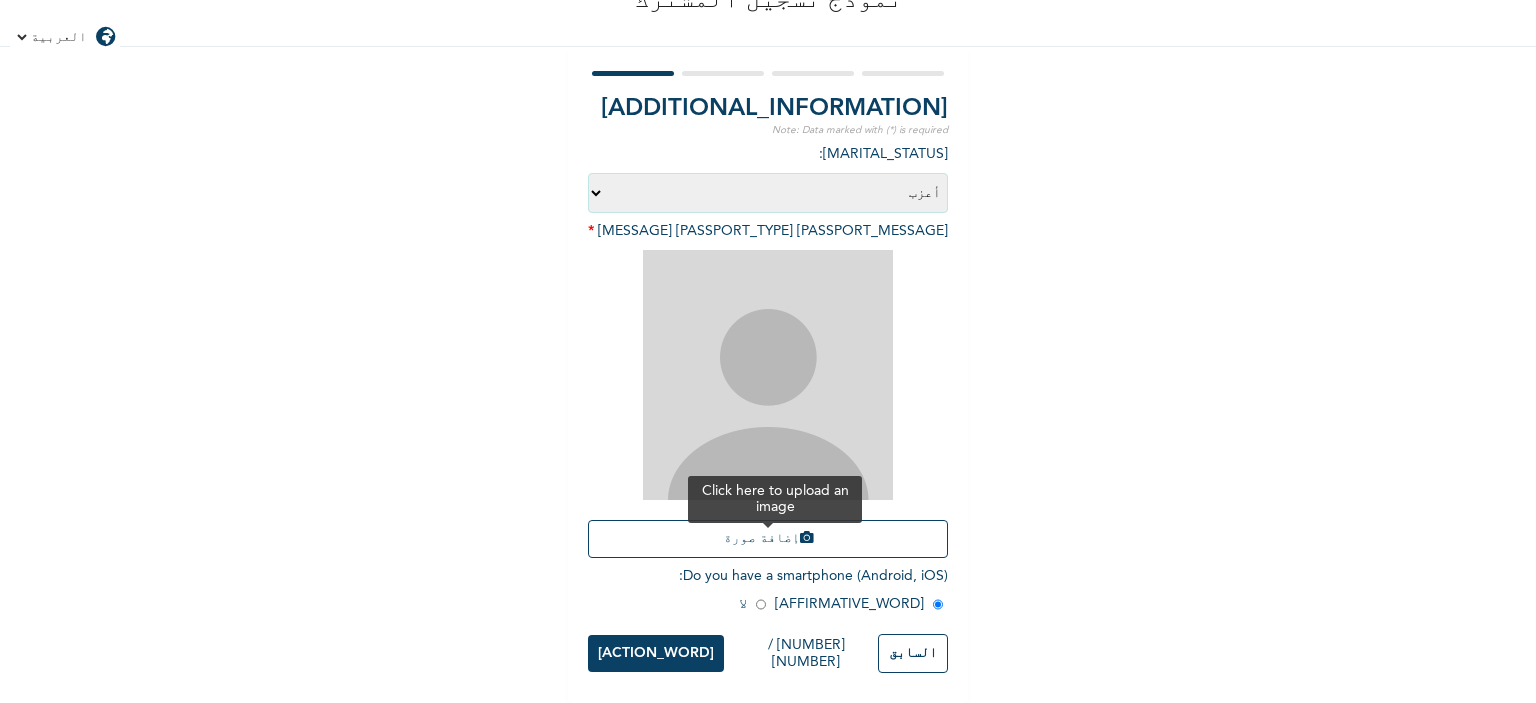 type 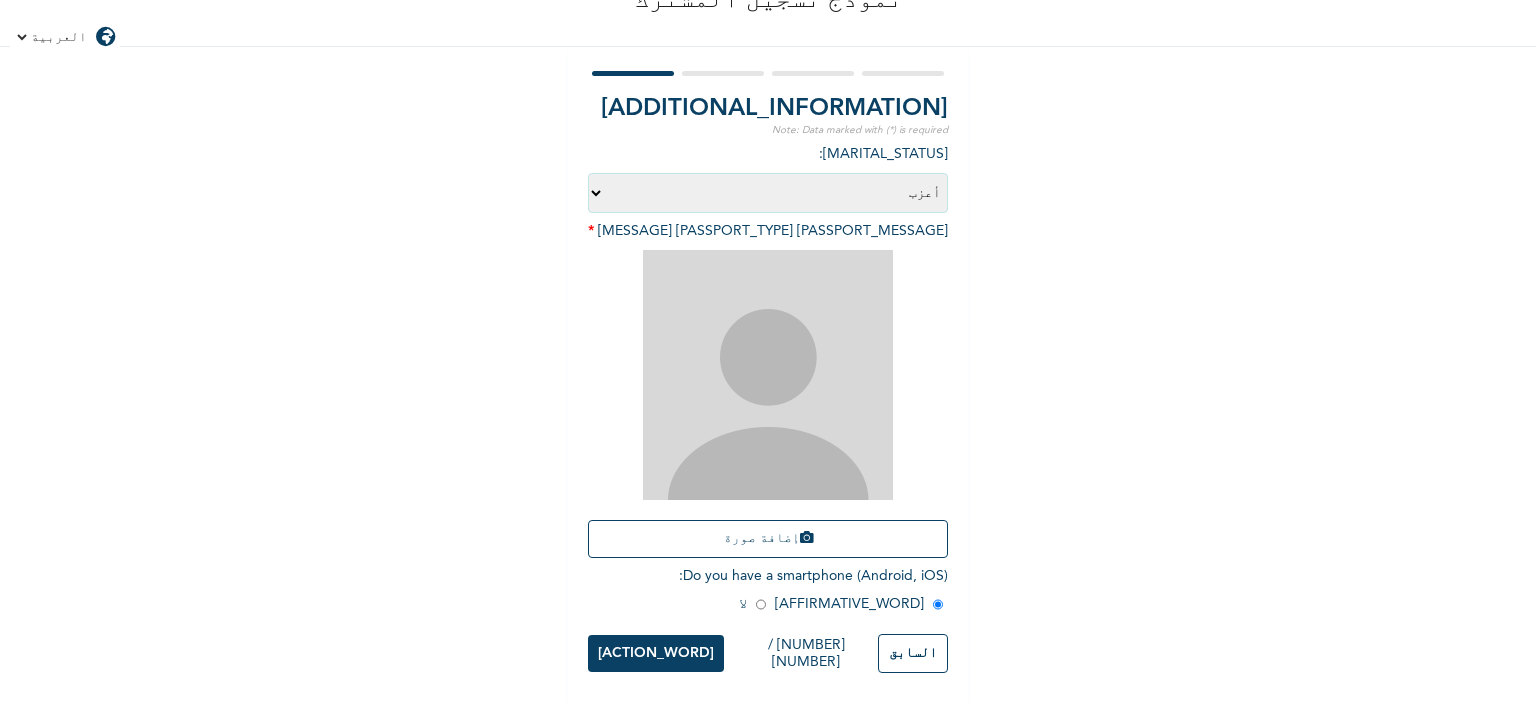 click on "[ACTION_WORD]" at bounding box center (656, 653) 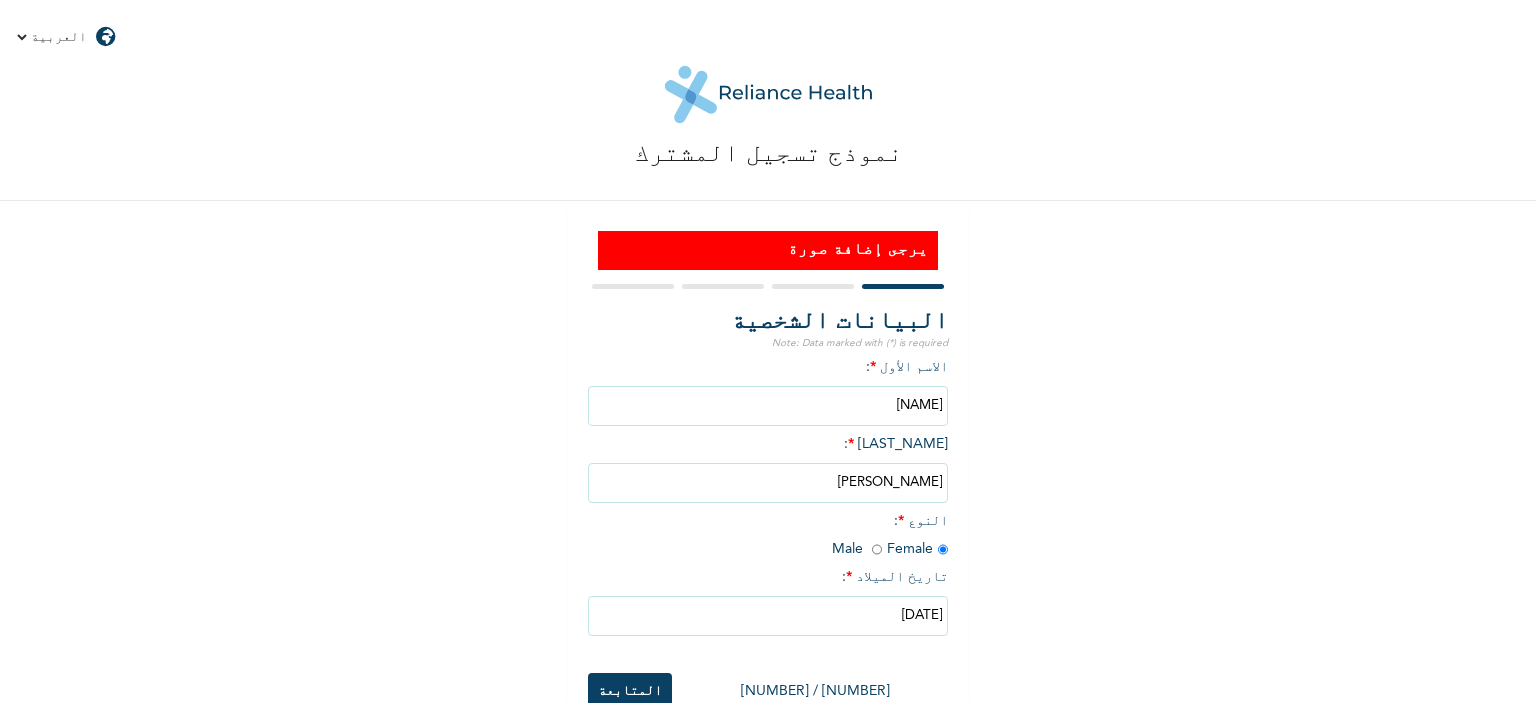 scroll, scrollTop: 51, scrollLeft: 0, axis: vertical 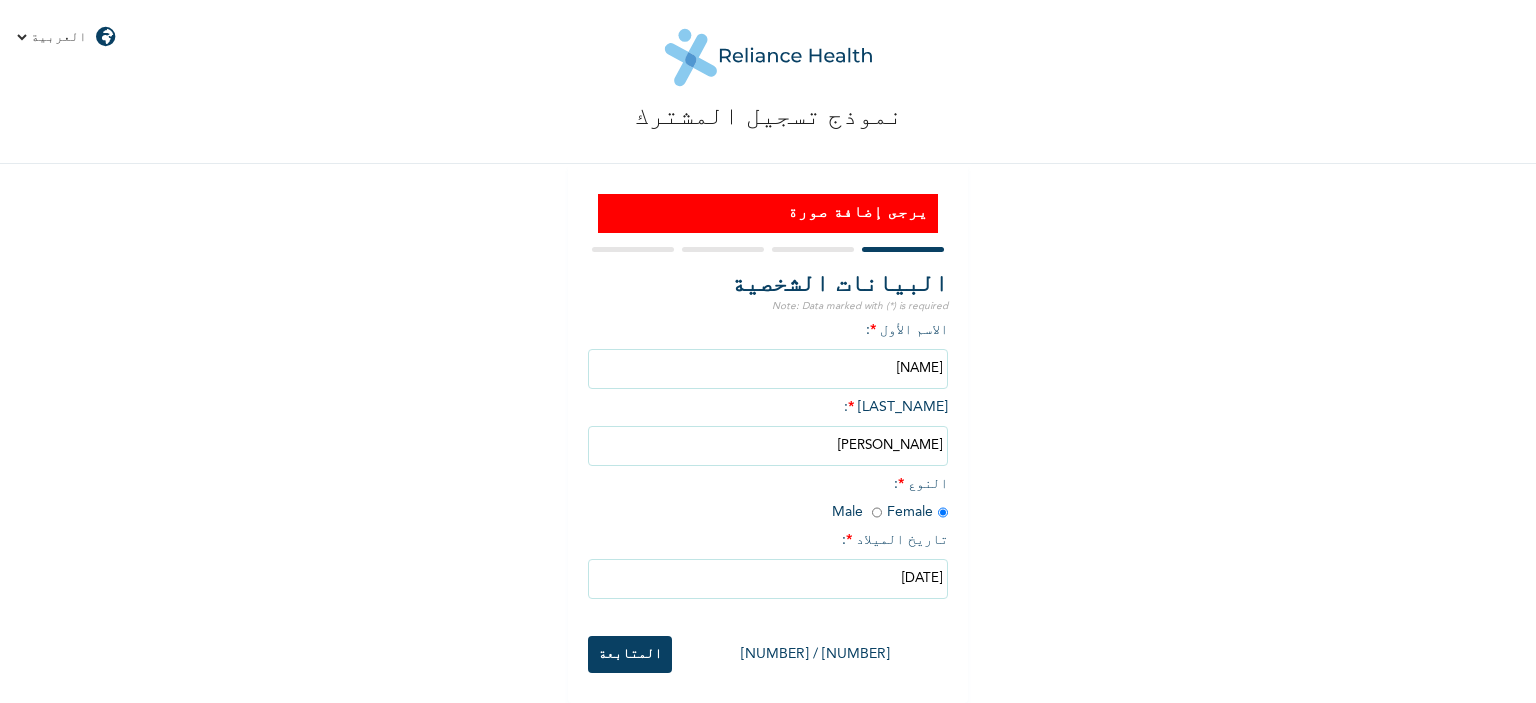 click on "المتابعة" at bounding box center (630, 654) 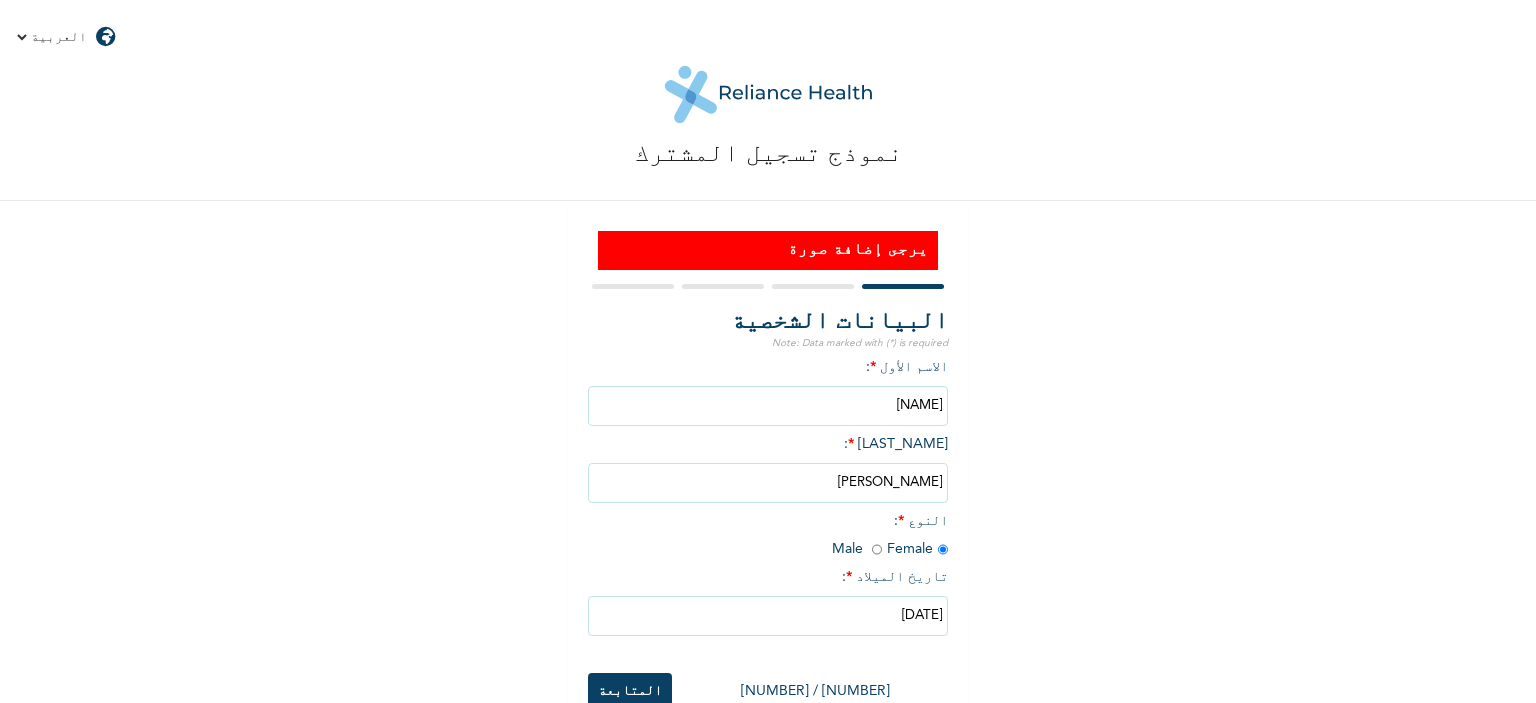 select on "11" 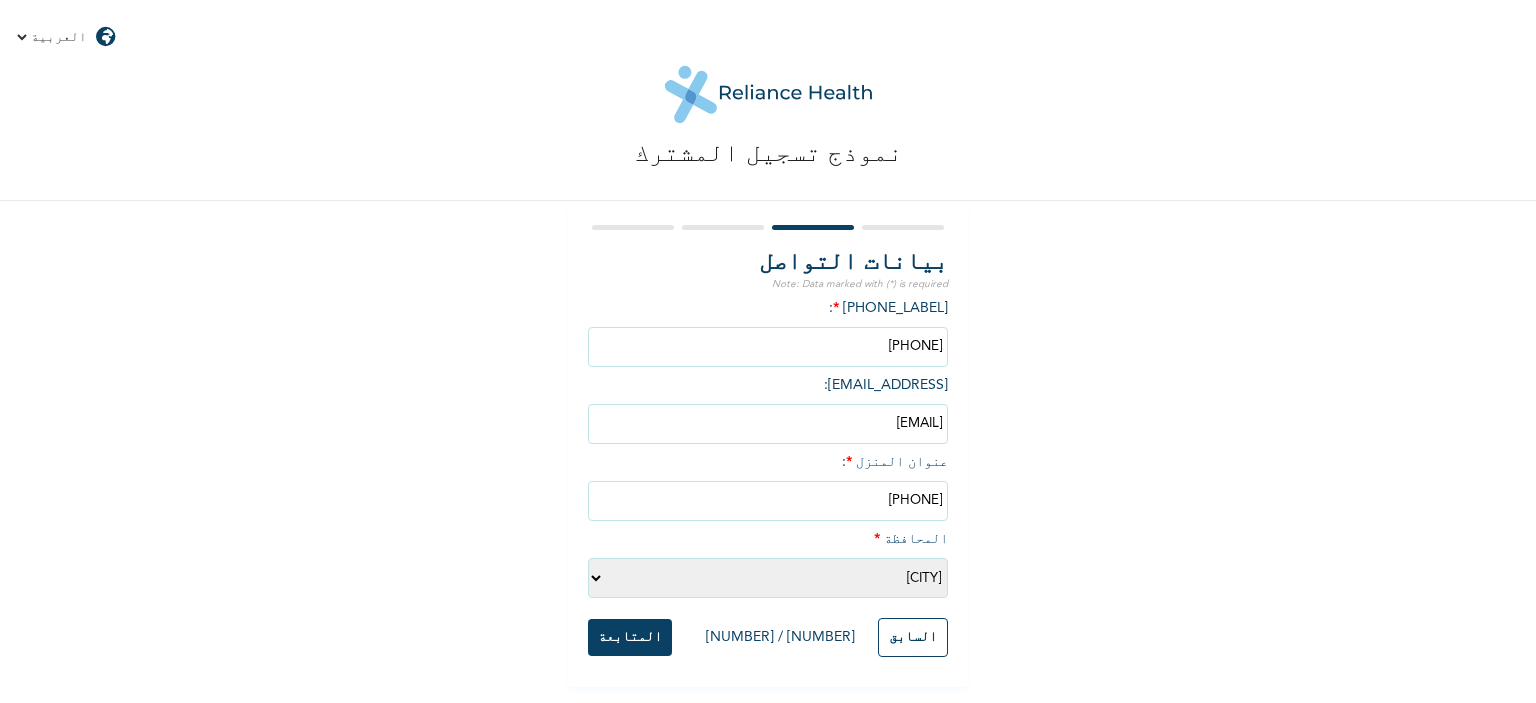 click on "المتابعة" at bounding box center (630, 637) 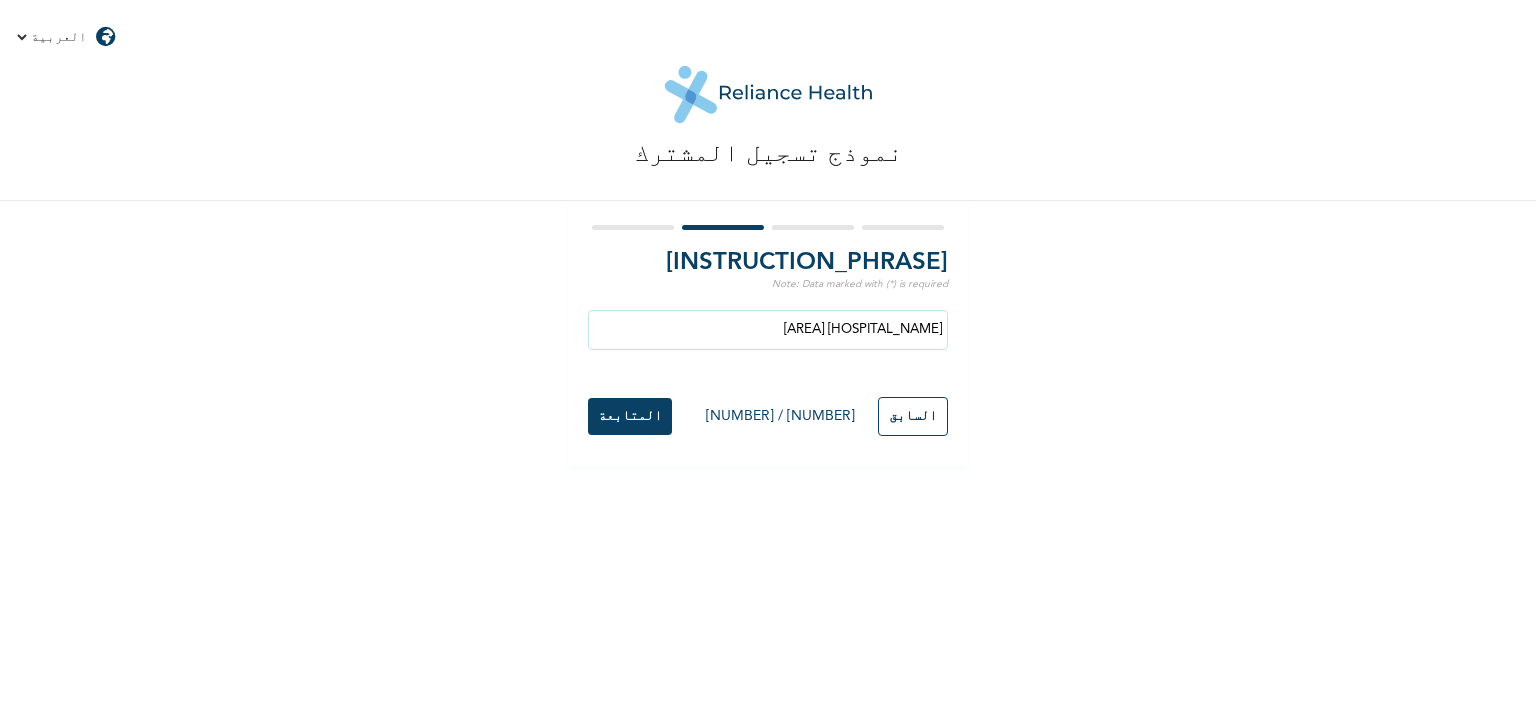 click on "المتابعة" at bounding box center [630, 416] 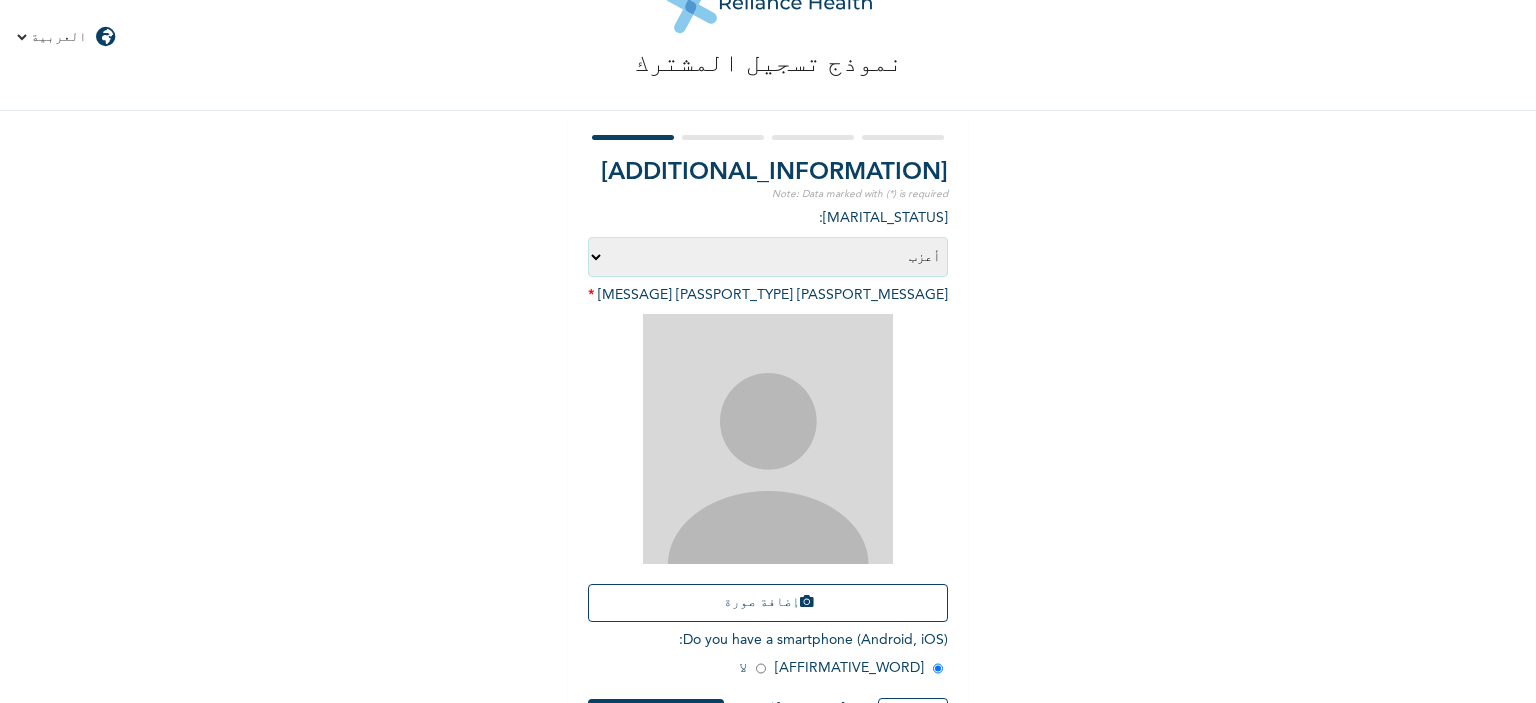 scroll, scrollTop: 168, scrollLeft: 0, axis: vertical 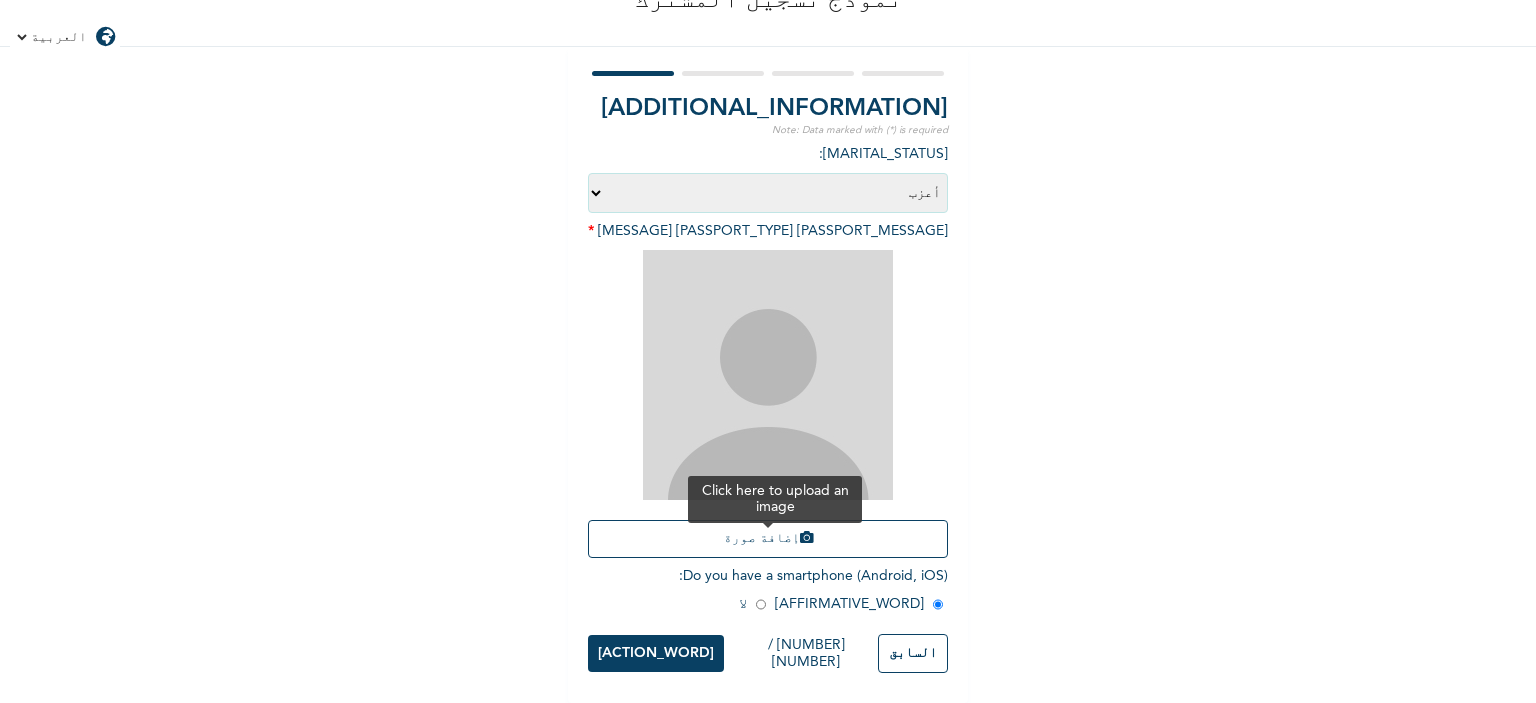click on "إضافة صورة" at bounding box center [768, 539] 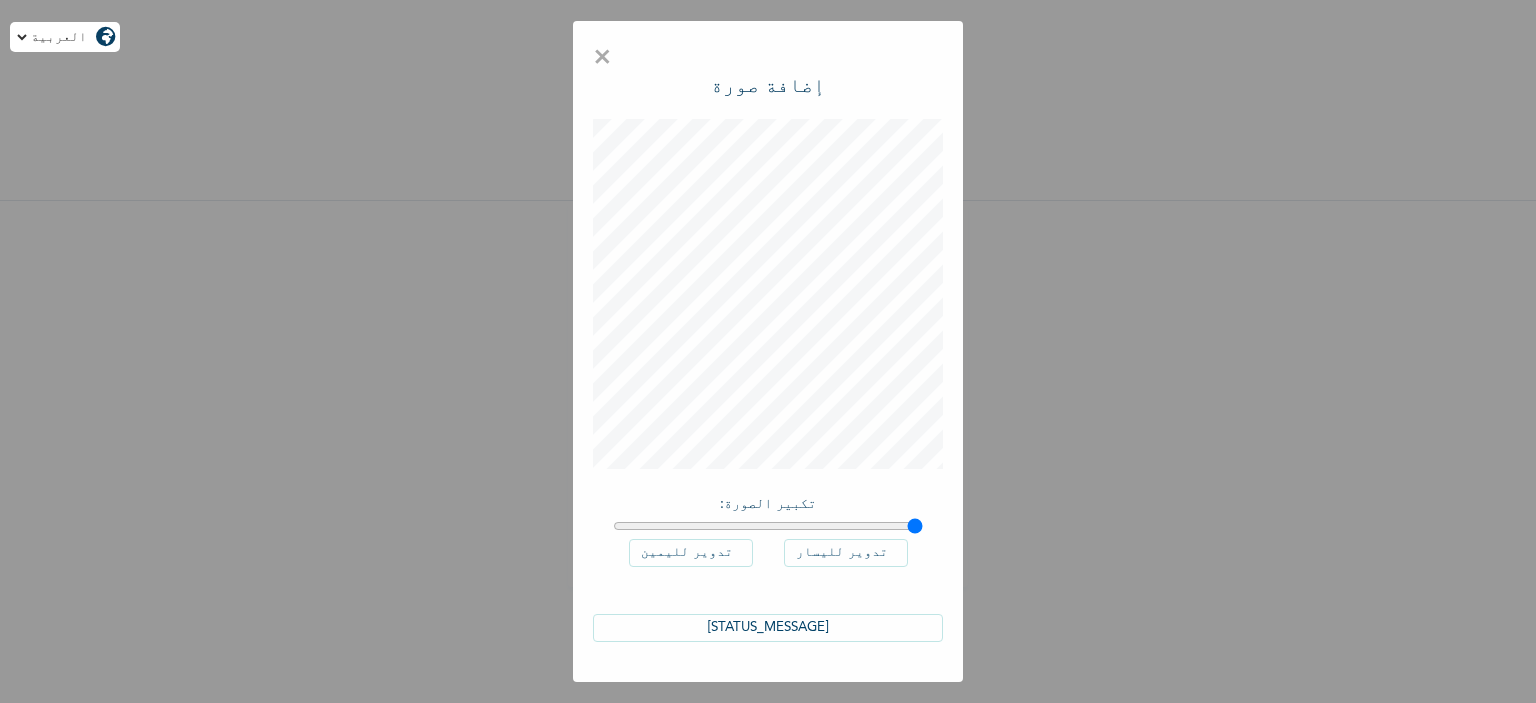 click on "[STATUS_MESSAGE]" at bounding box center (768, 628) 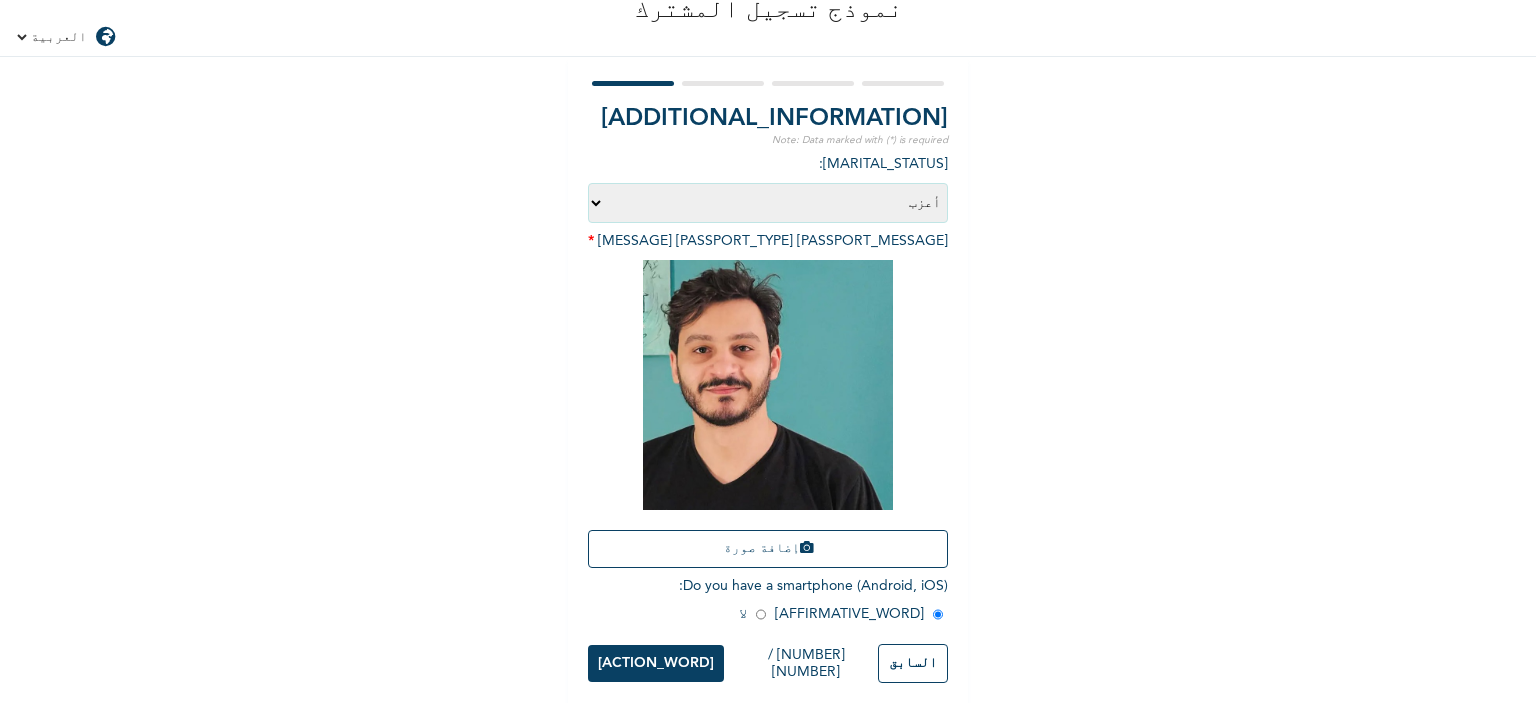 scroll, scrollTop: 168, scrollLeft: 0, axis: vertical 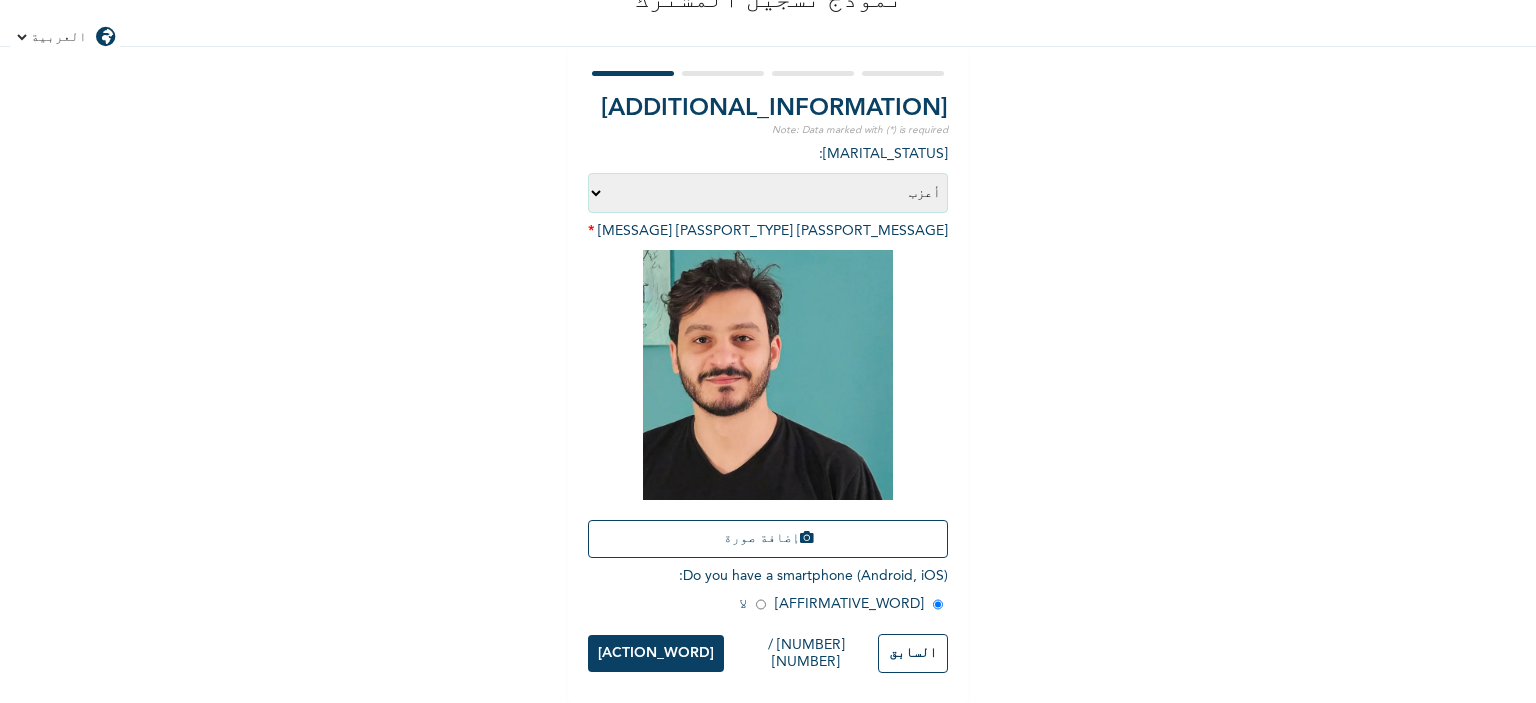 click on "[ACTION_WORD]" at bounding box center [656, 653] 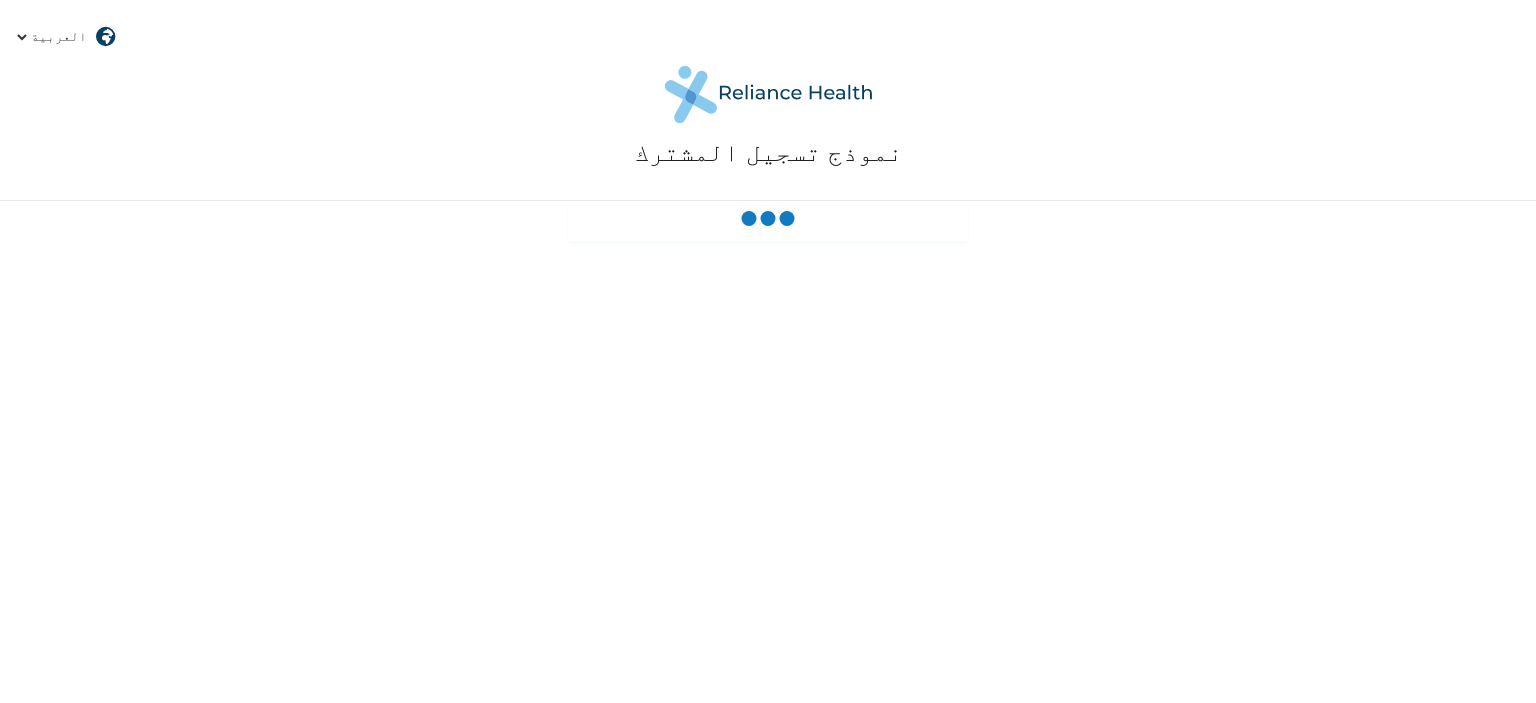 scroll, scrollTop: 0, scrollLeft: 0, axis: both 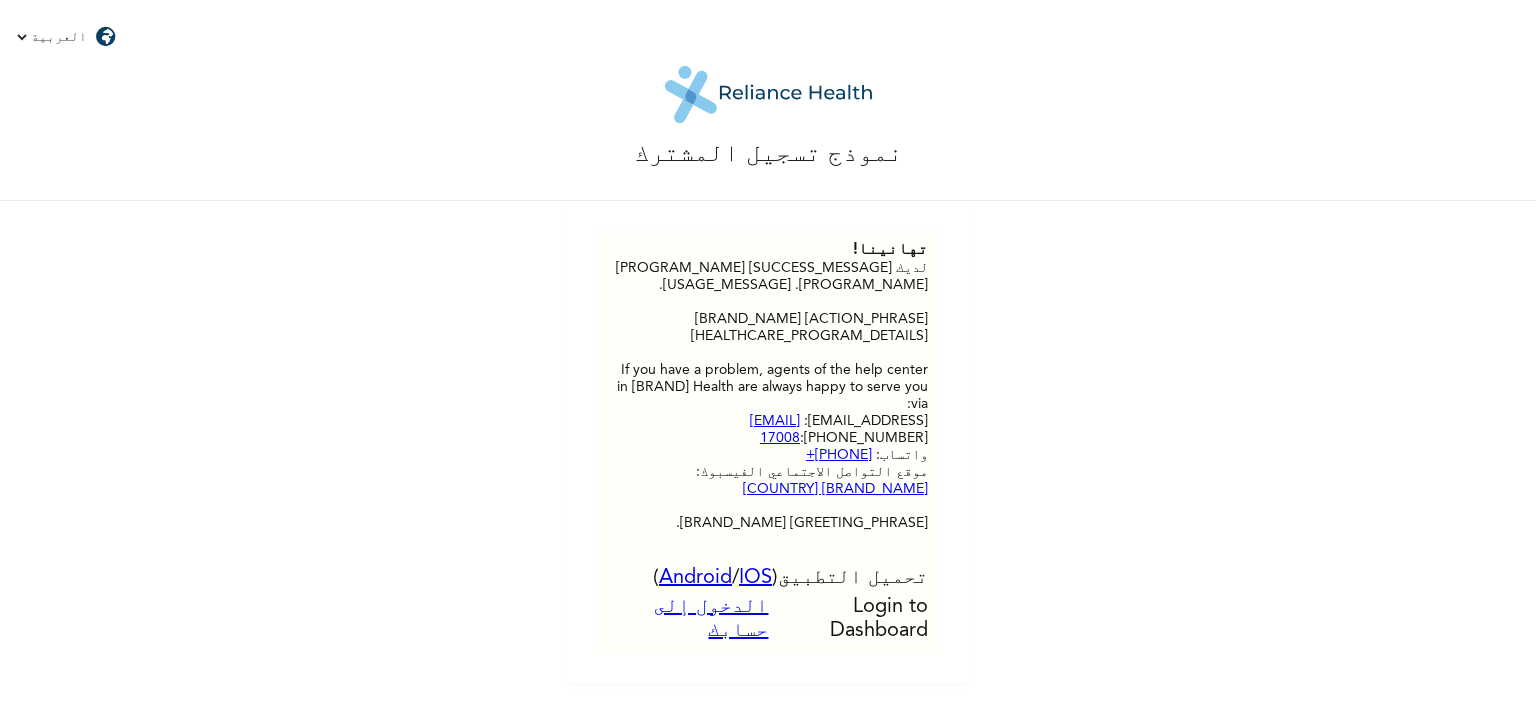 click on "نموذج تسجيل المشترك تهانينا! لديك تم الاشتراك بنجاح في برنامج ريلاينس هيلث. يمكنك البدء في استخدام البرنامج الآن. لقد أرسلنا بريدًا إلكترونيًا ورسالة نصية إلى البريد الإلكتروني ورقم الهاتف الذي أرسلته لنا. يرجى قراءة المعلومات بعناية شديدة لأنها تحتوي على كل ما تحتاجه للبدء في استخدام برنامج الرعاية الصحية الخاص بك. إذا كانت لديك مشكلة، وكلاء مركز المساعدة في ريلاينس هيلث سعداء بخدمتك دائمًا عبر: البريد الإلكتروني : [EMAIL] رقم الهاتف : [PHONE] واتساب : [PHONE] موقع التواصل الاجتماعي الفيسبوك : ريلاينس هيلث مصر شكرا لاختيارك ريلاينس هيلث. ( Android / )" at bounding box center [768, 341] 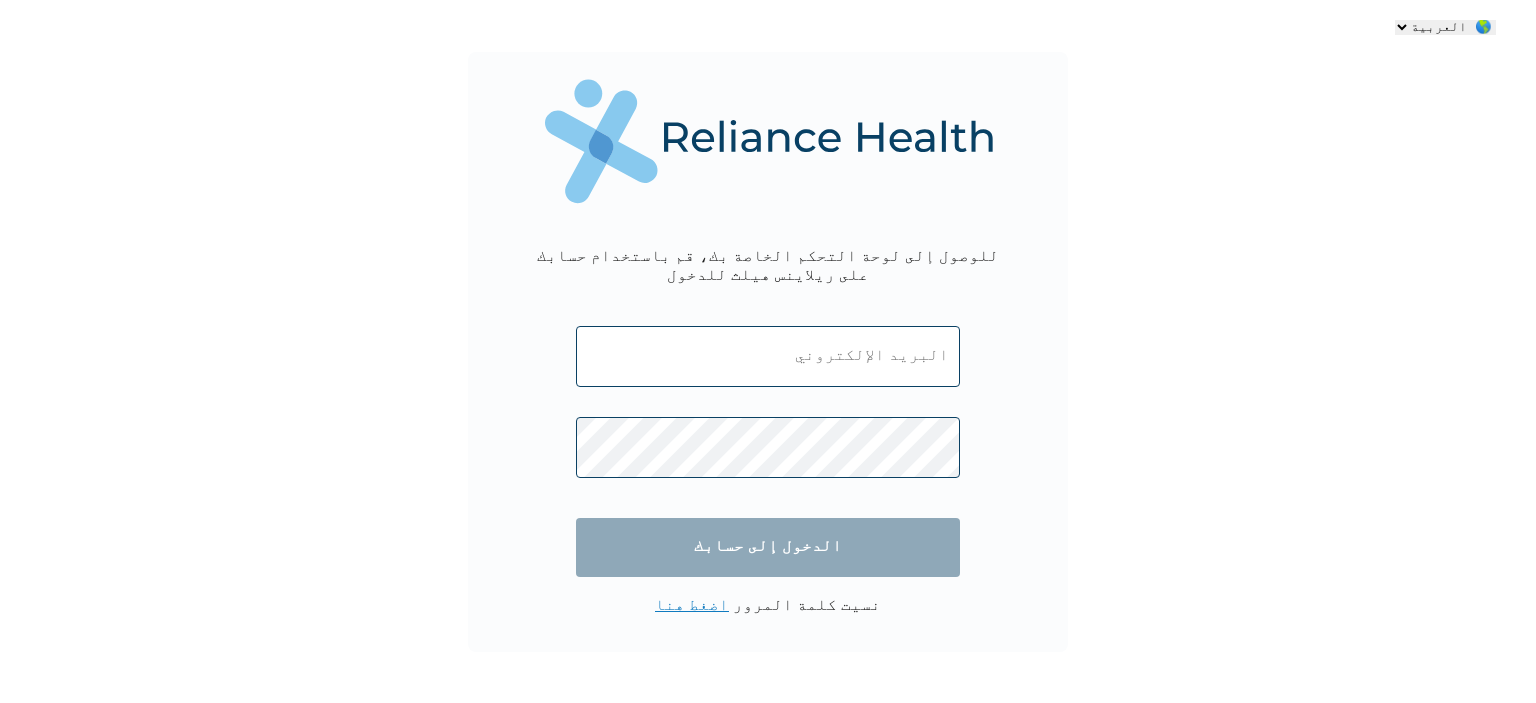 scroll, scrollTop: 0, scrollLeft: 0, axis: both 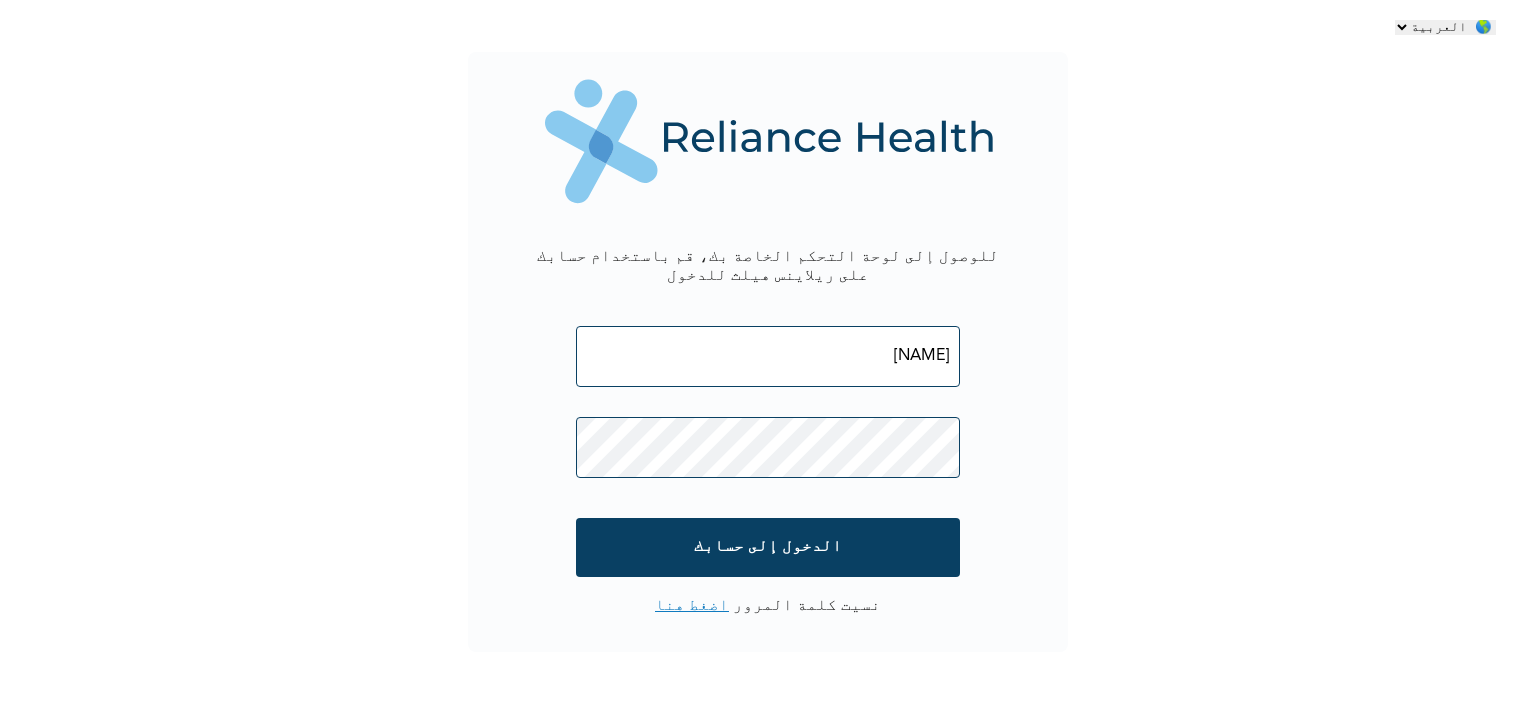 type on "[EMAIL]" 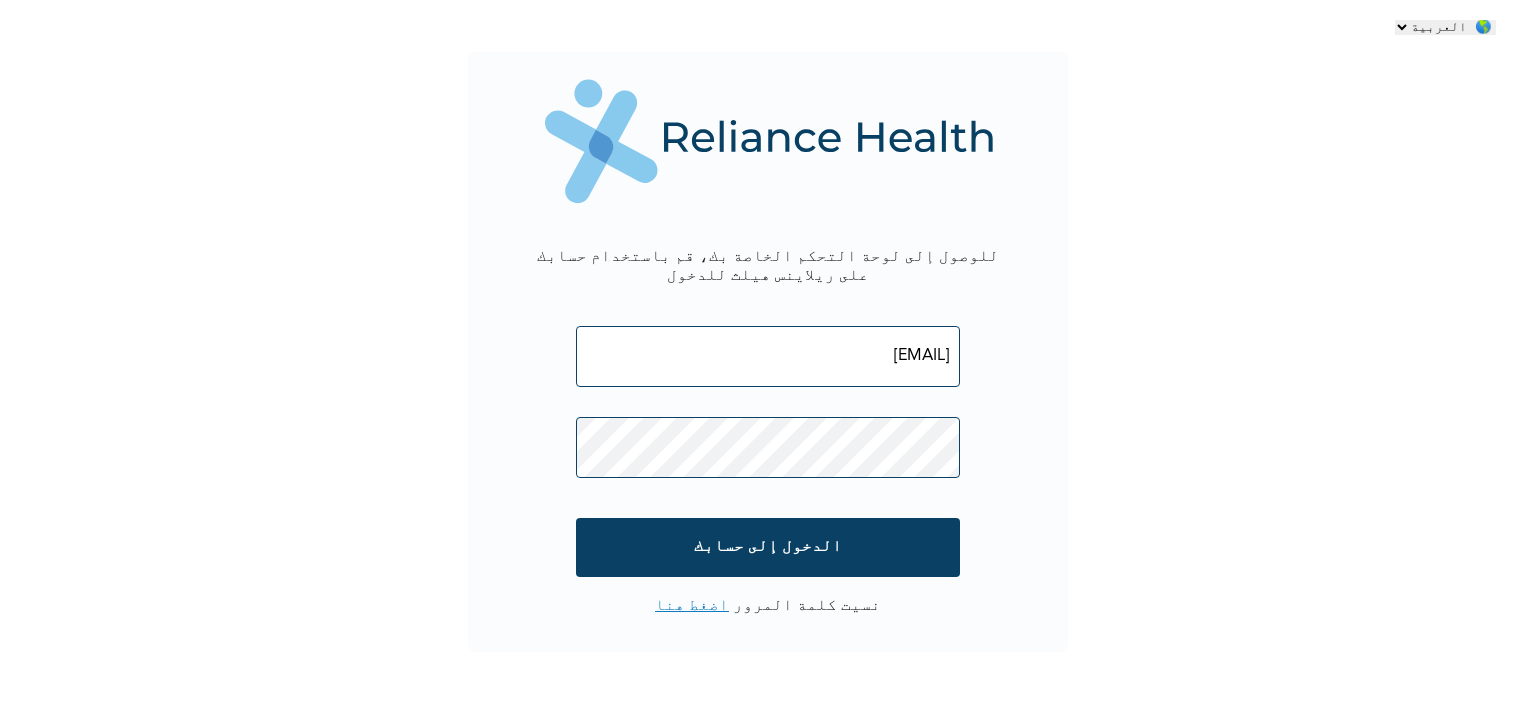 click on "الدخول إلى حسابك" at bounding box center [768, 547] 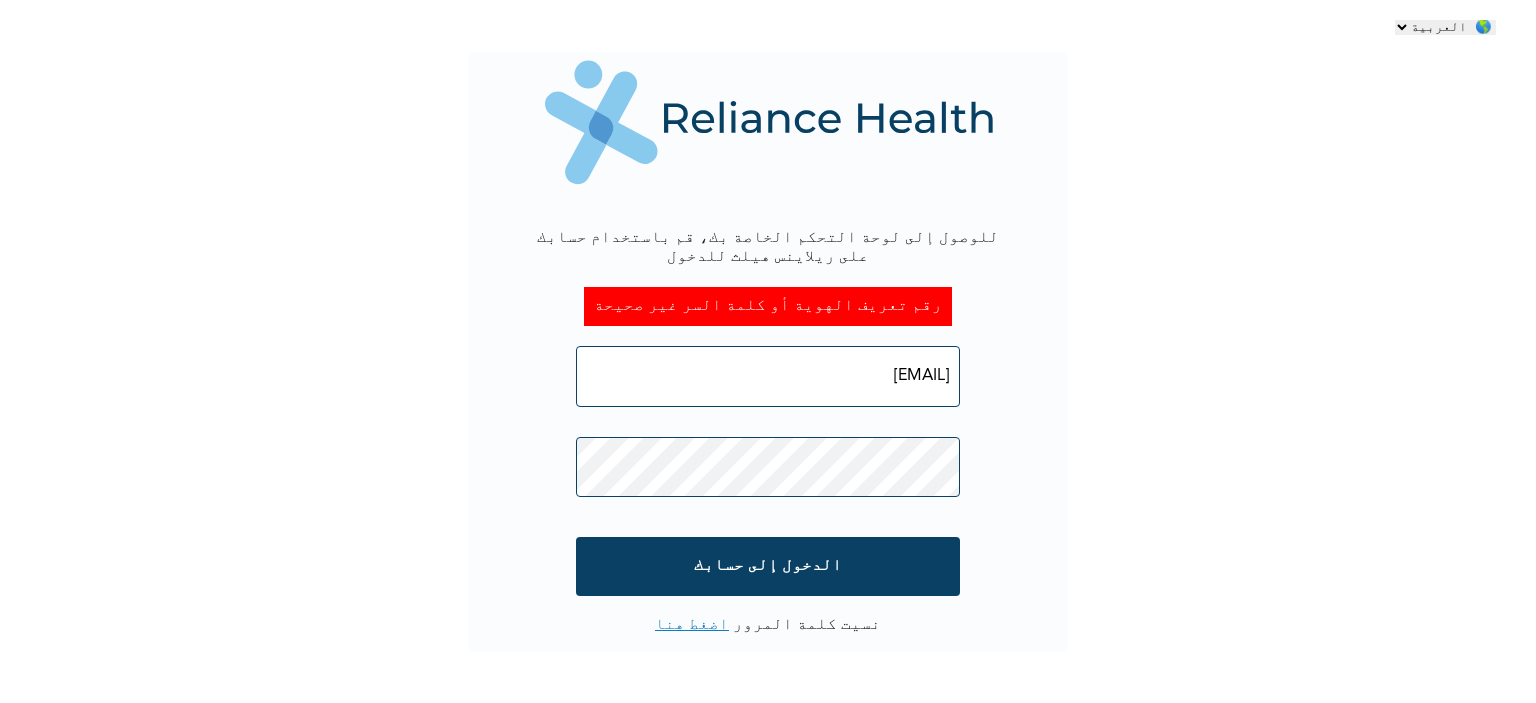 click on "اضغط هنا" at bounding box center [692, 625] 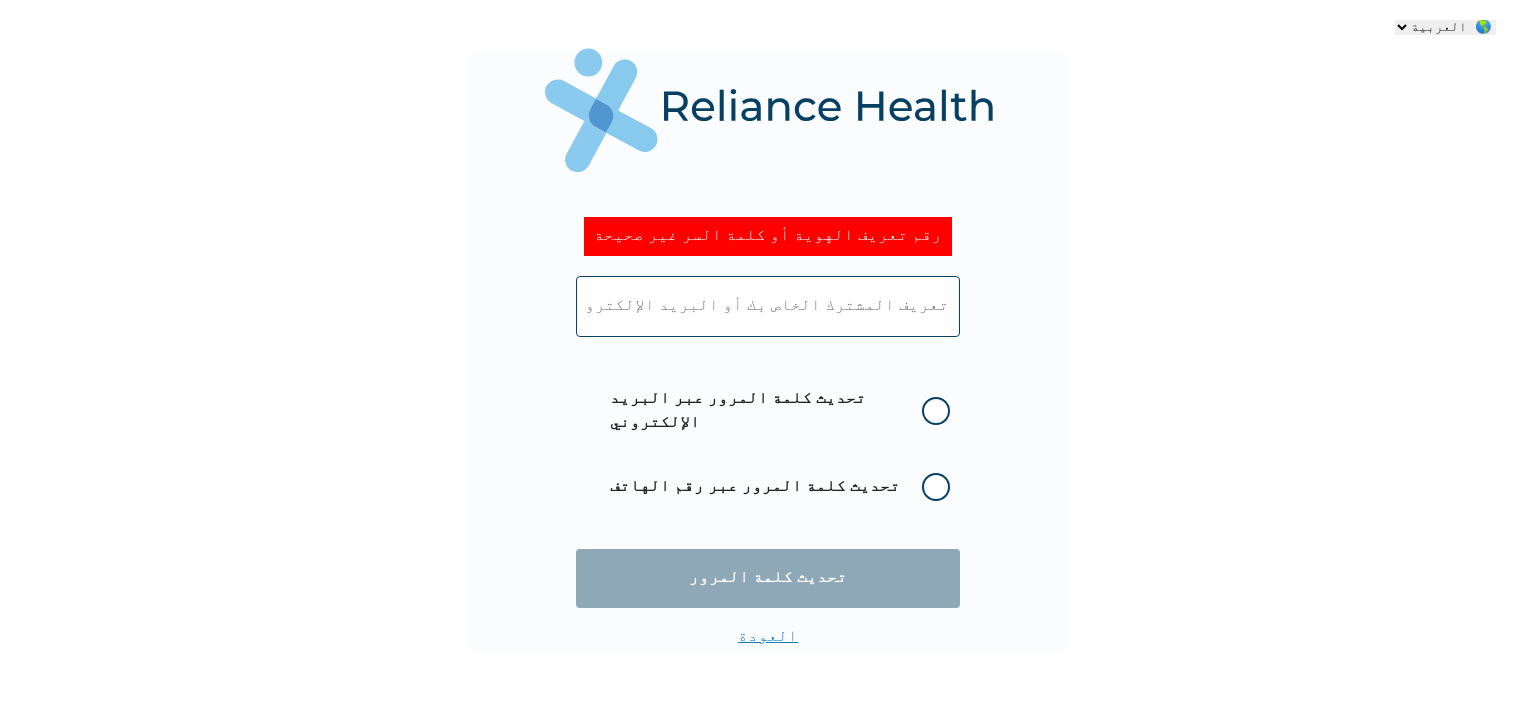 click on "تحديث كلمة المرور عبر البريد الإلكتروني" at bounding box center (780, 411) 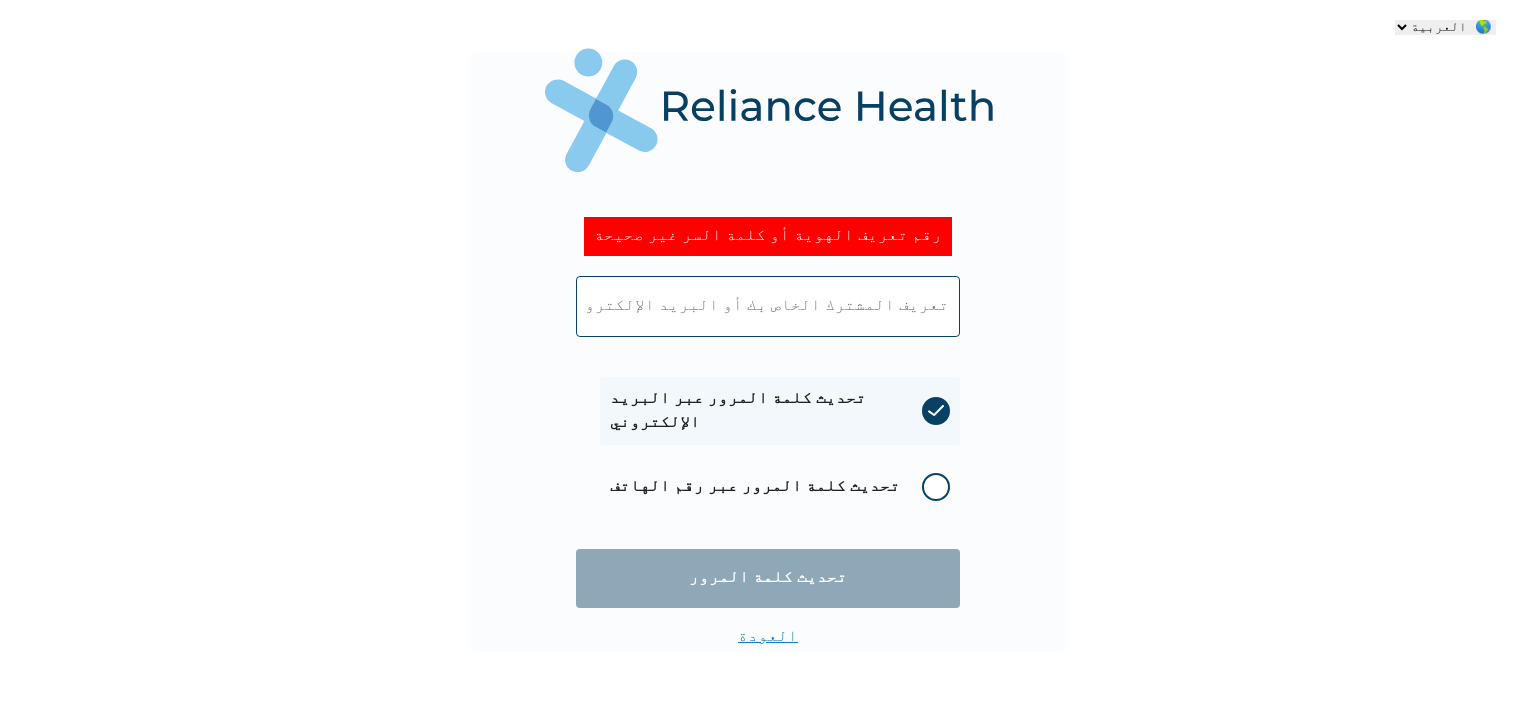 radio on "true" 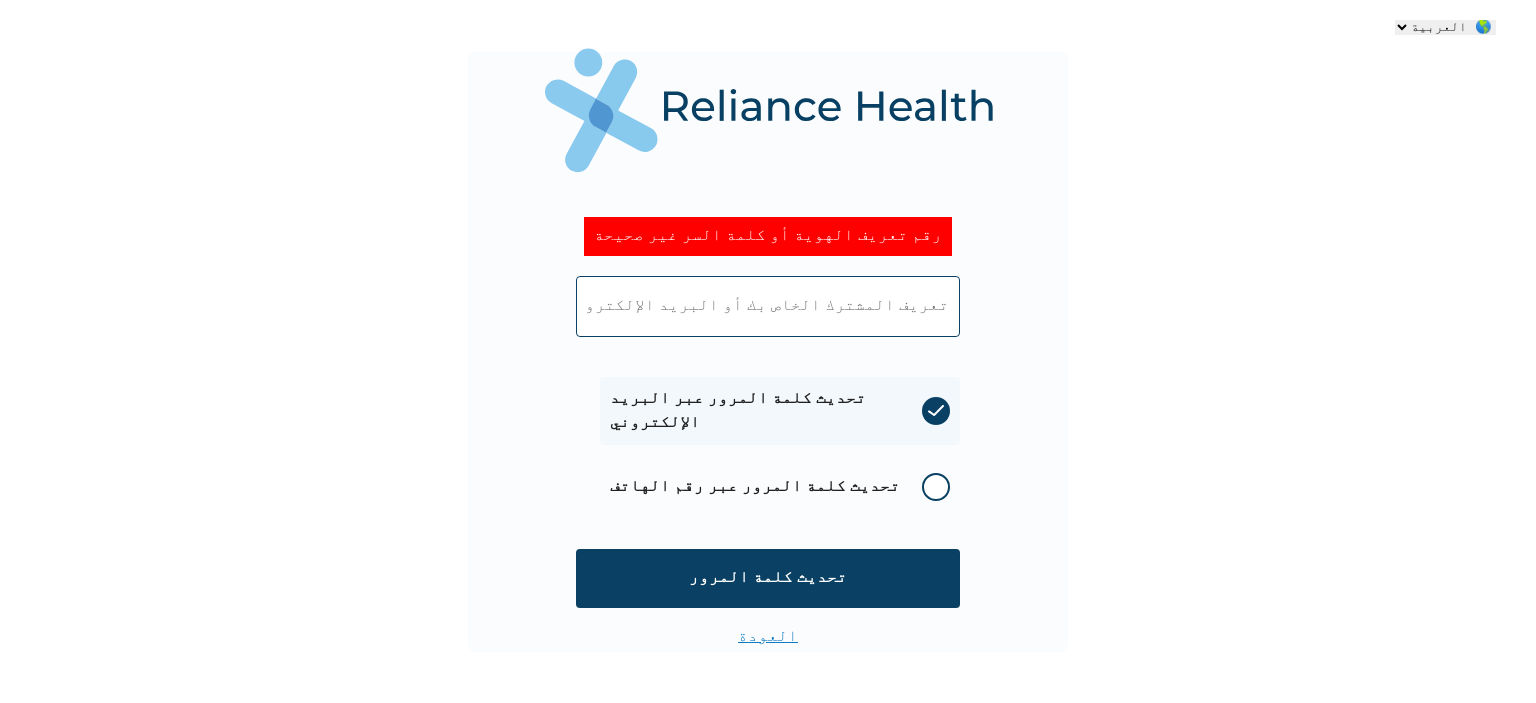 click on "تحديث كلمة المرور عبر رقم الهاتف" at bounding box center [780, 487] 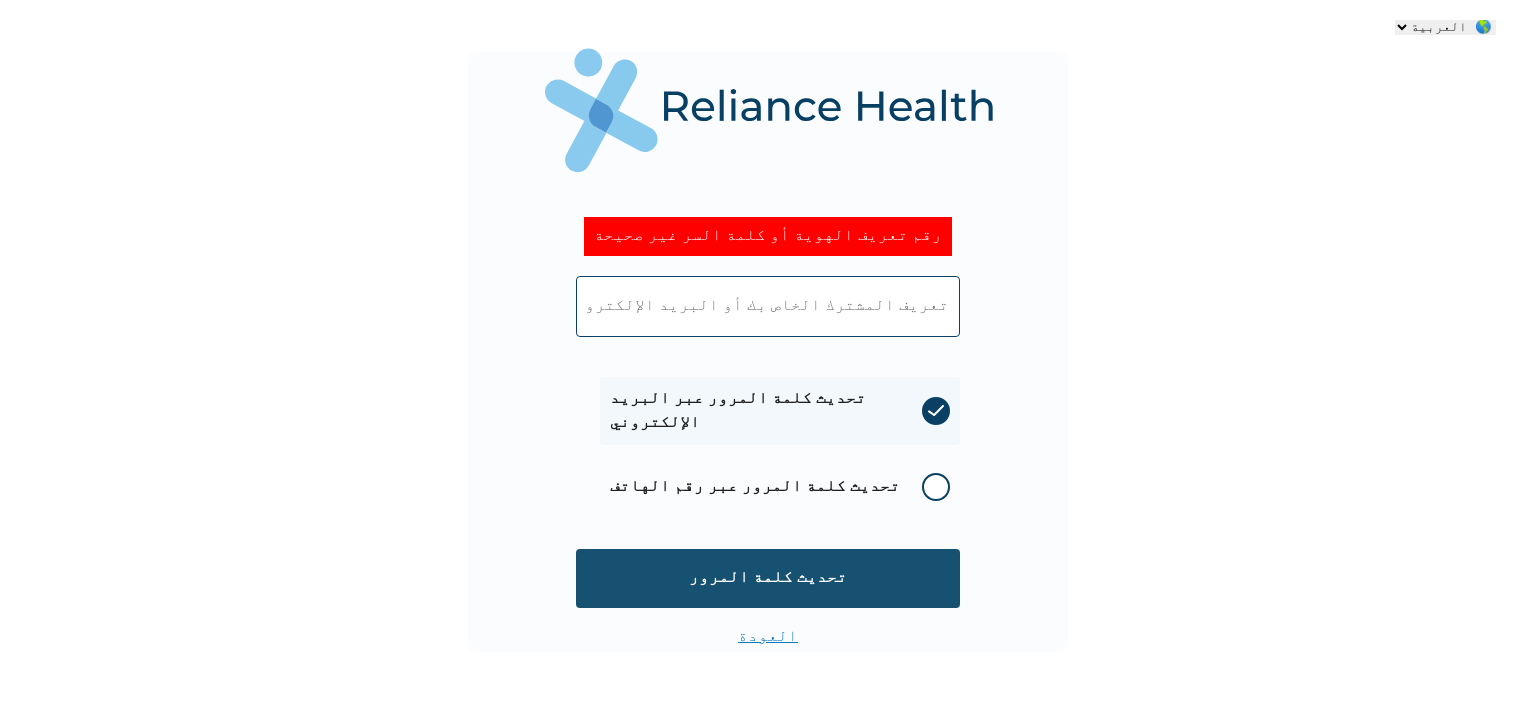click on "تحديث كلمة المرور" at bounding box center [768, 578] 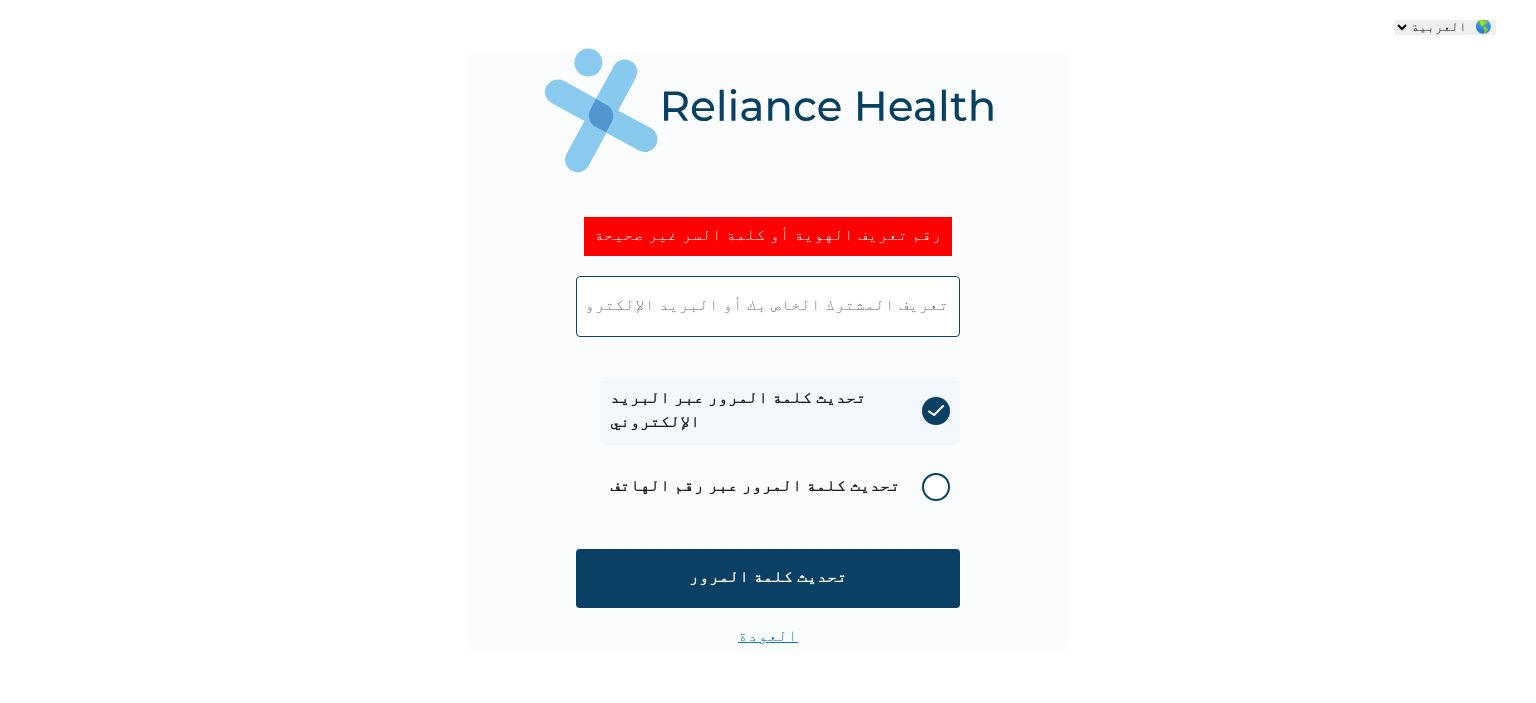 click at bounding box center [768, 306] 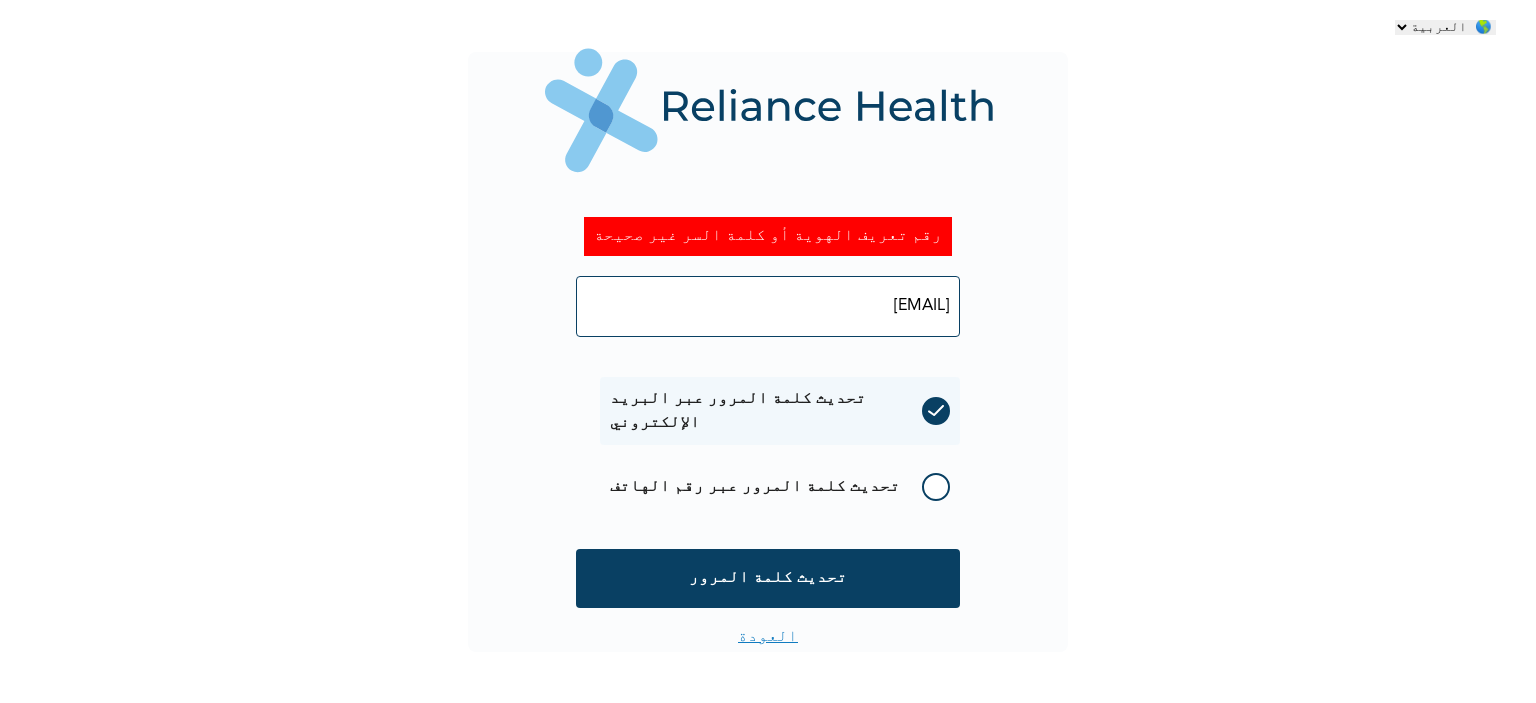 type on "[EMAIL]" 